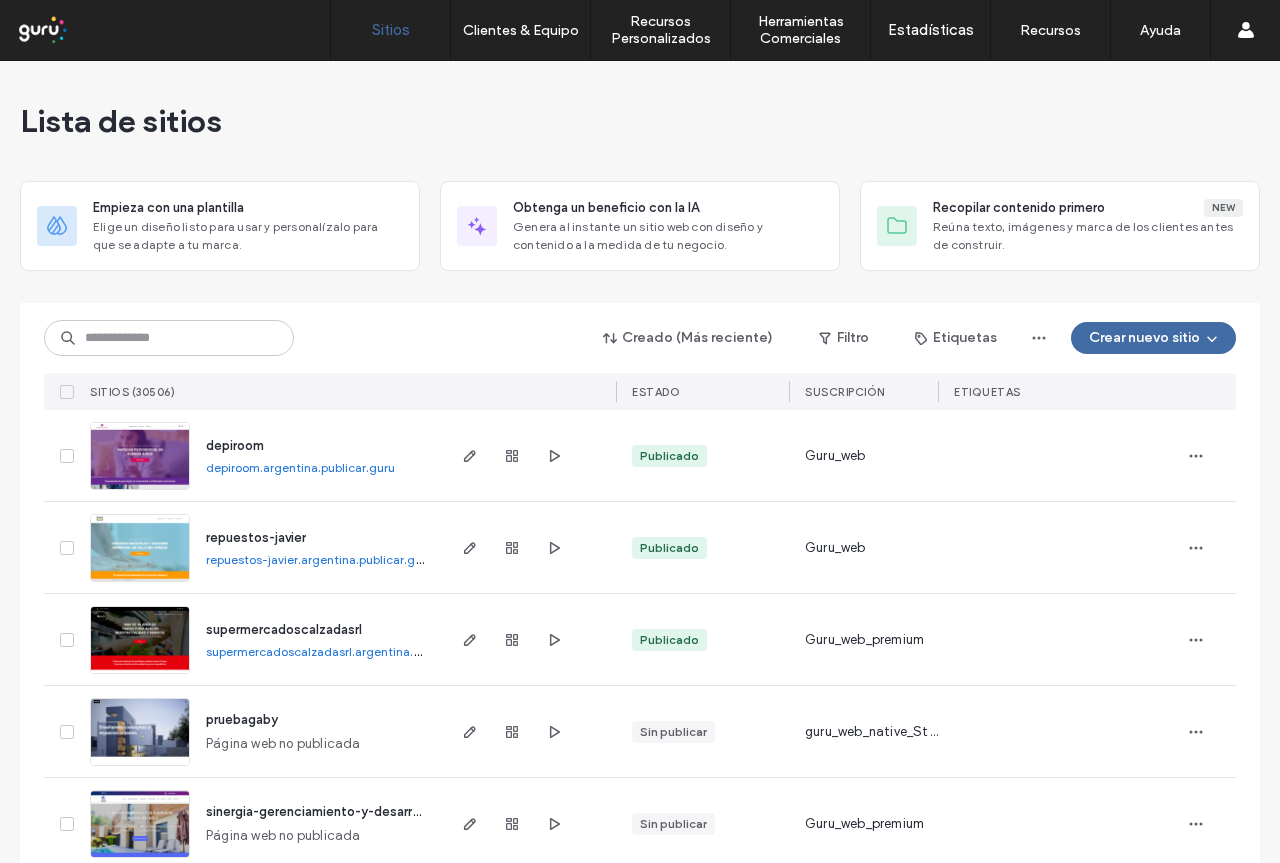 scroll, scrollTop: 0, scrollLeft: 0, axis: both 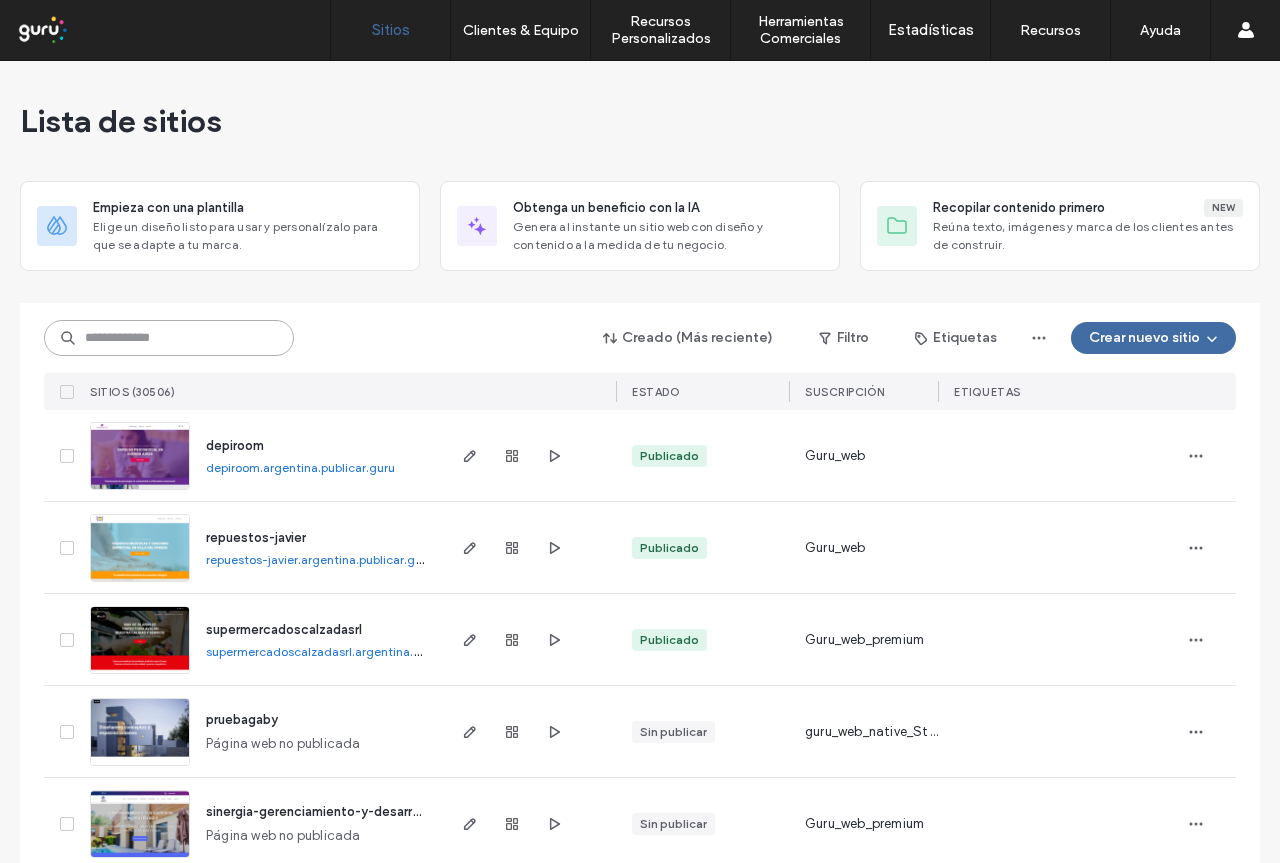 drag, startPoint x: 174, startPoint y: 336, endPoint x: 244, endPoint y: 304, distance: 76.96753 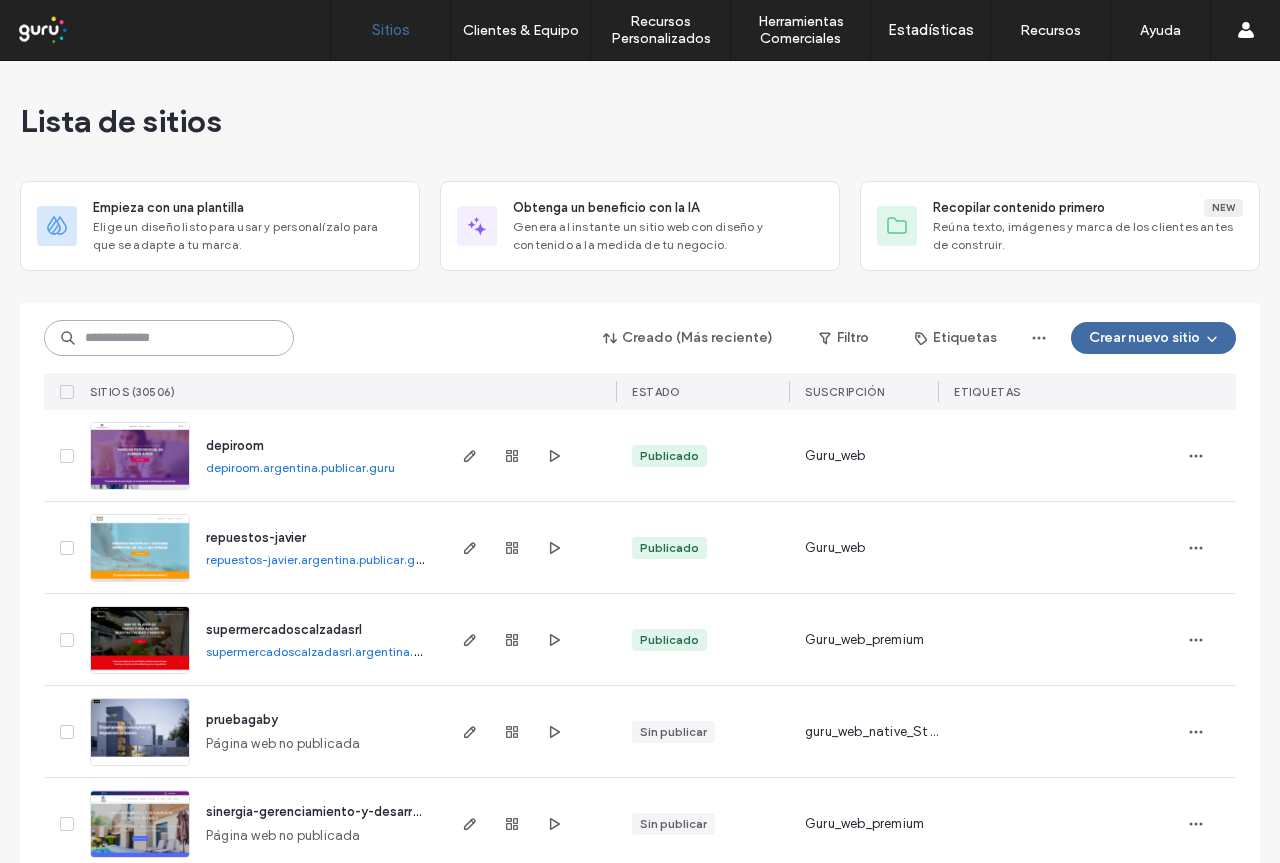 click at bounding box center (169, 338) 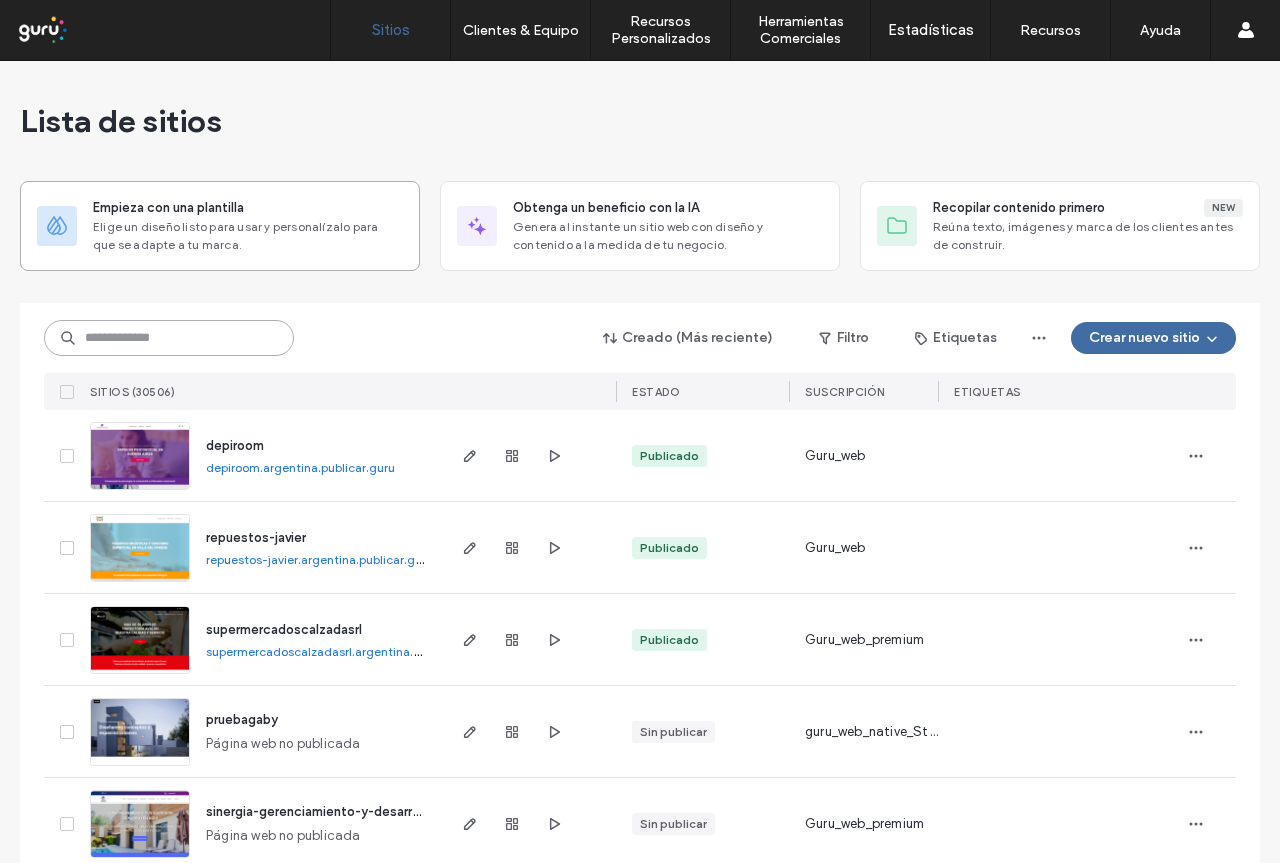 paste on "**********" 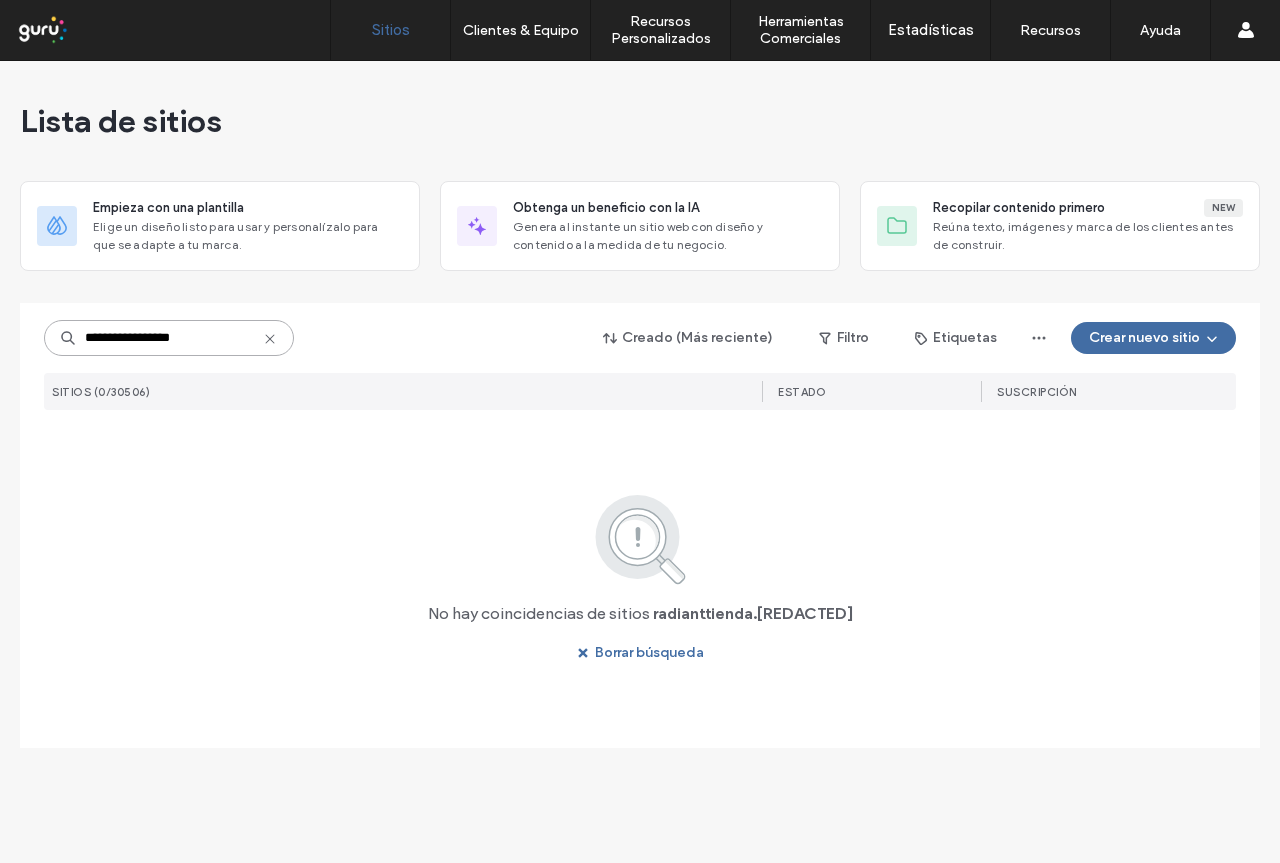 type on "**********" 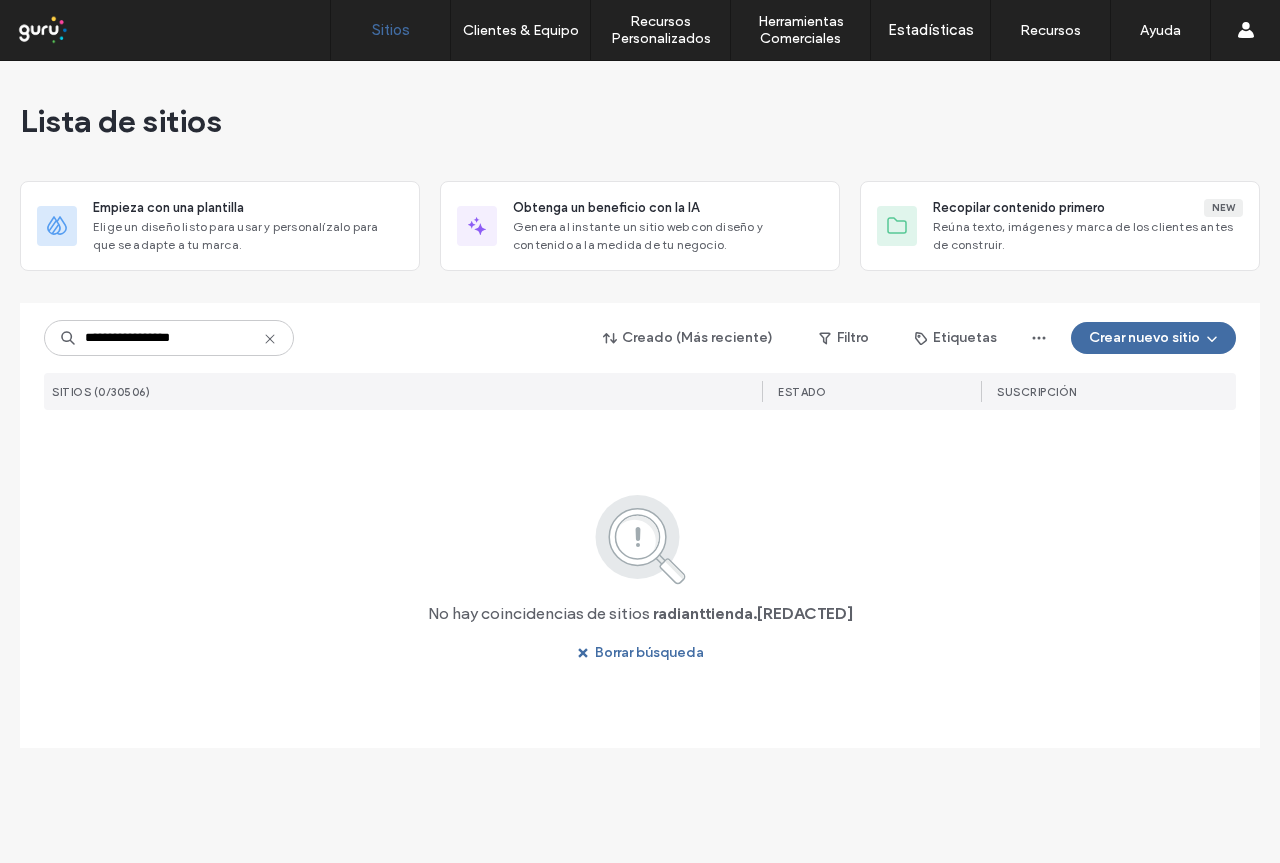 click 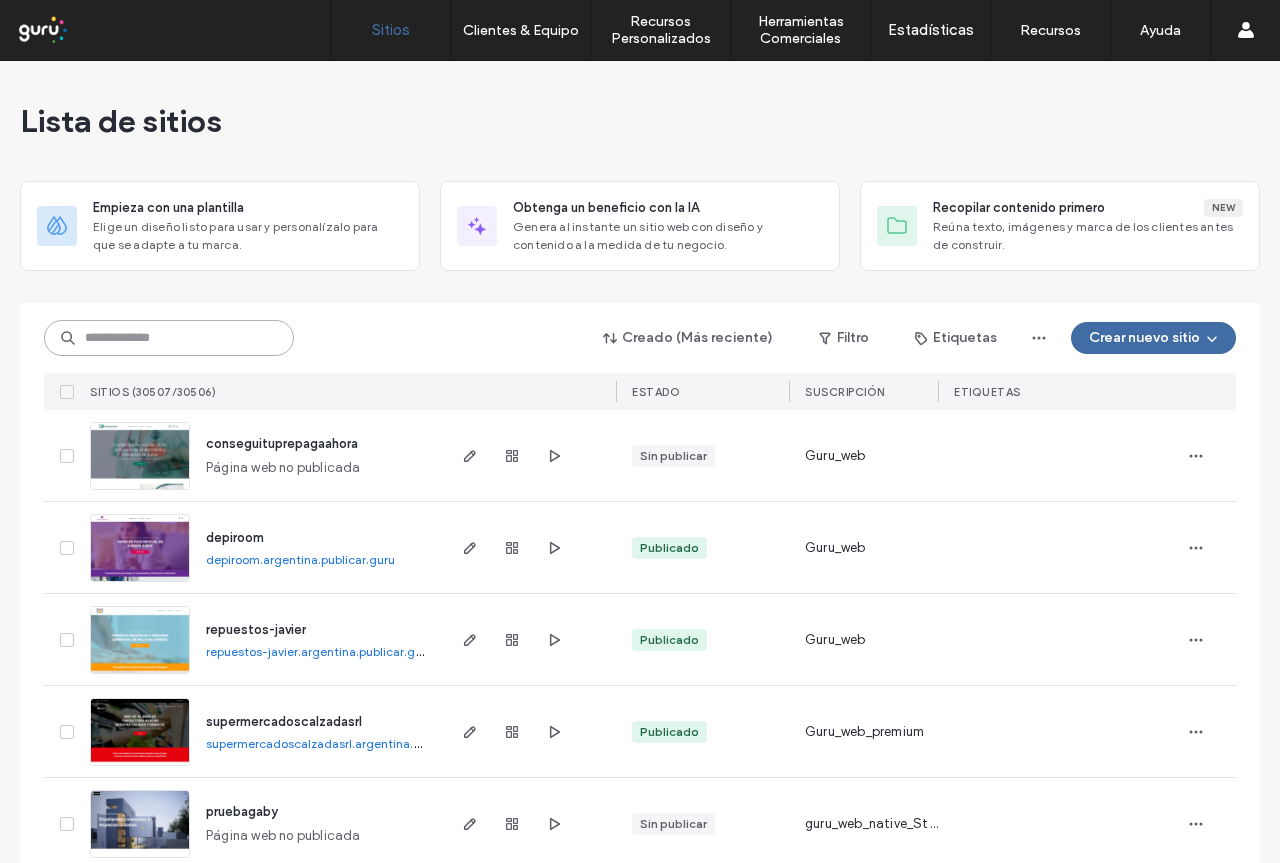click at bounding box center (169, 338) 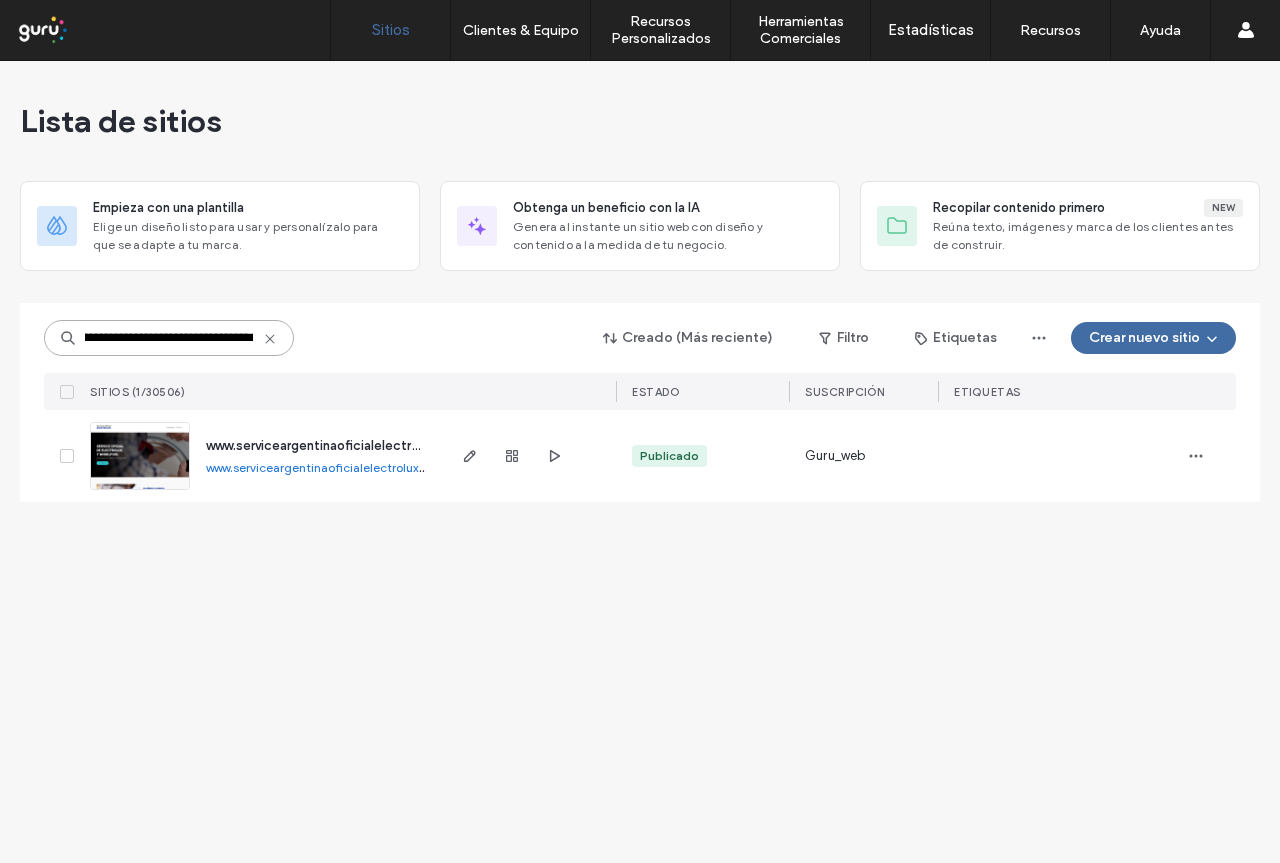 scroll, scrollTop: 0, scrollLeft: 0, axis: both 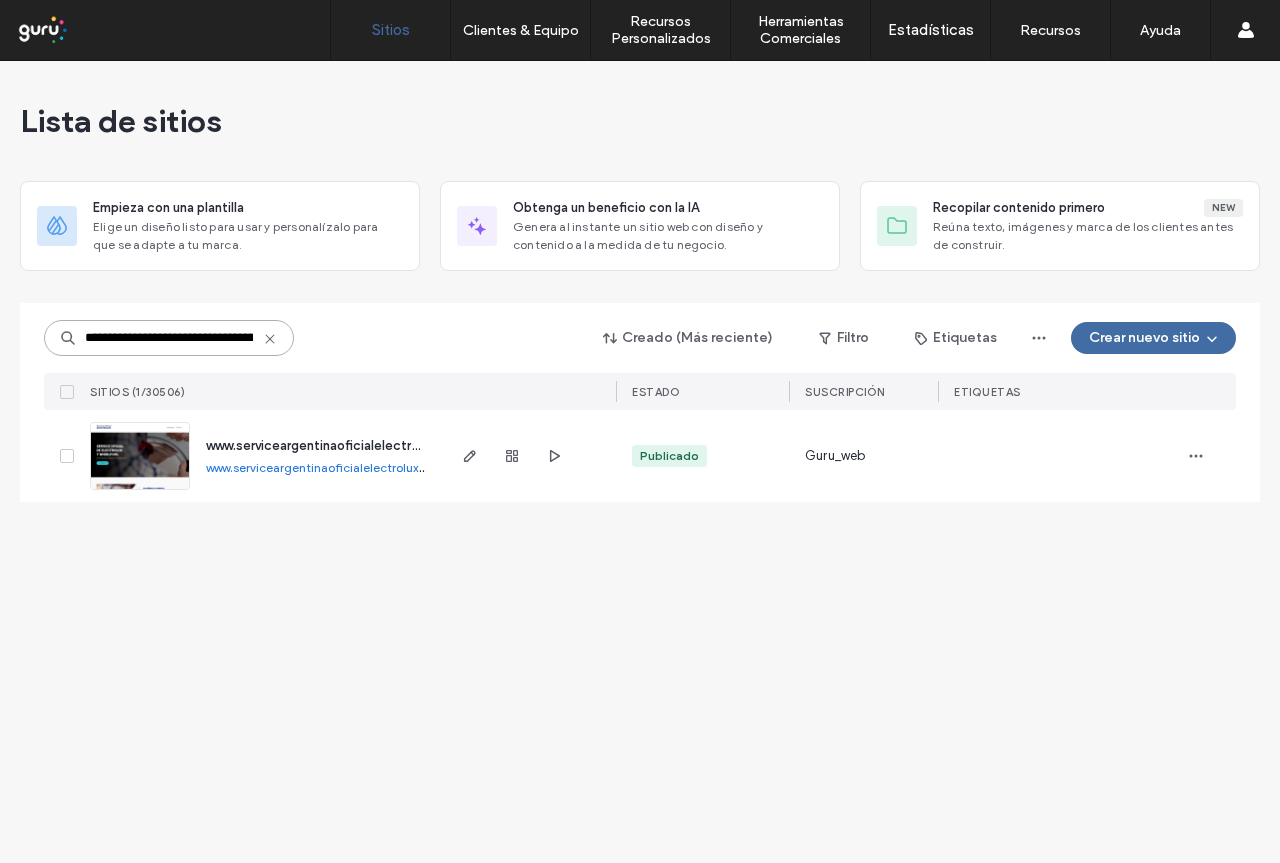 type on "**********" 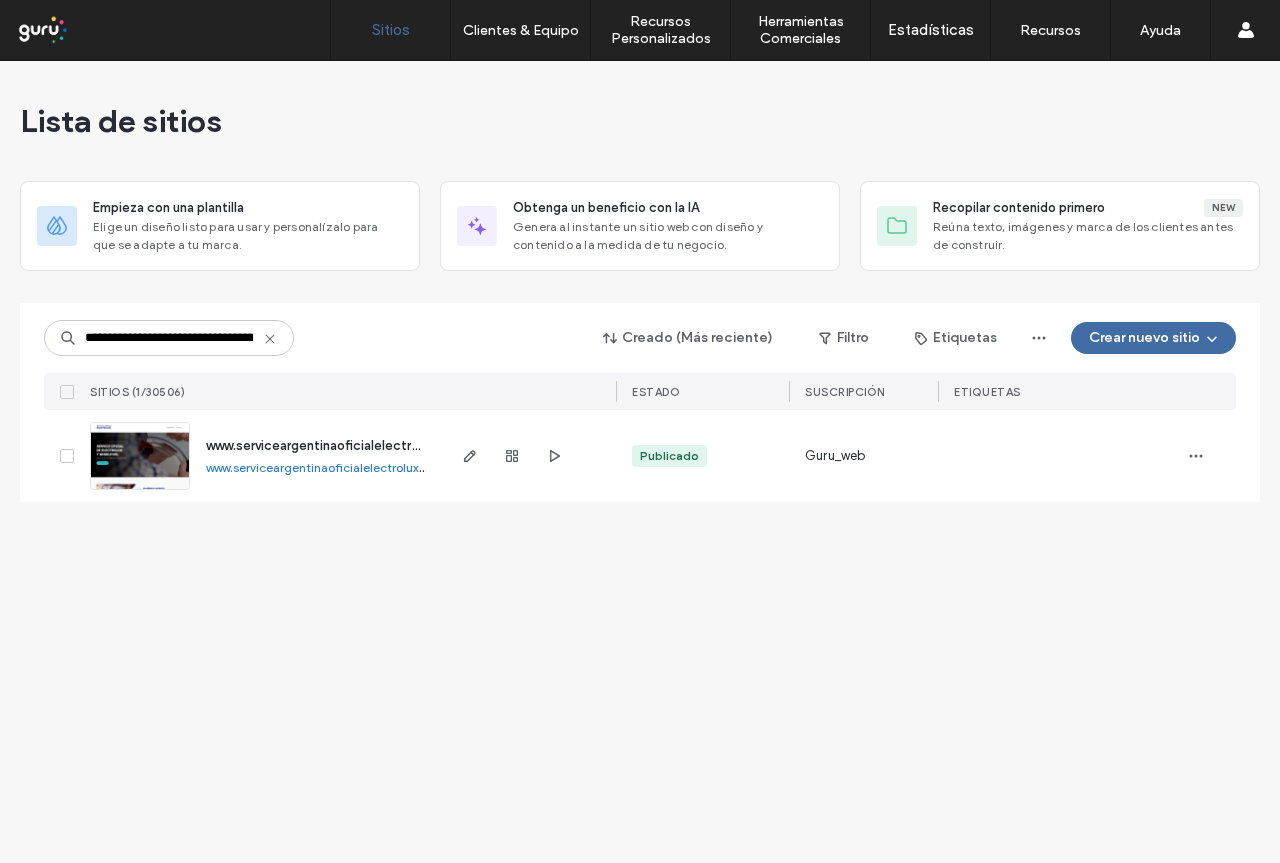 click on "www.serviceargentinaoficialelectrolux.com" at bounding box center (335, 445) 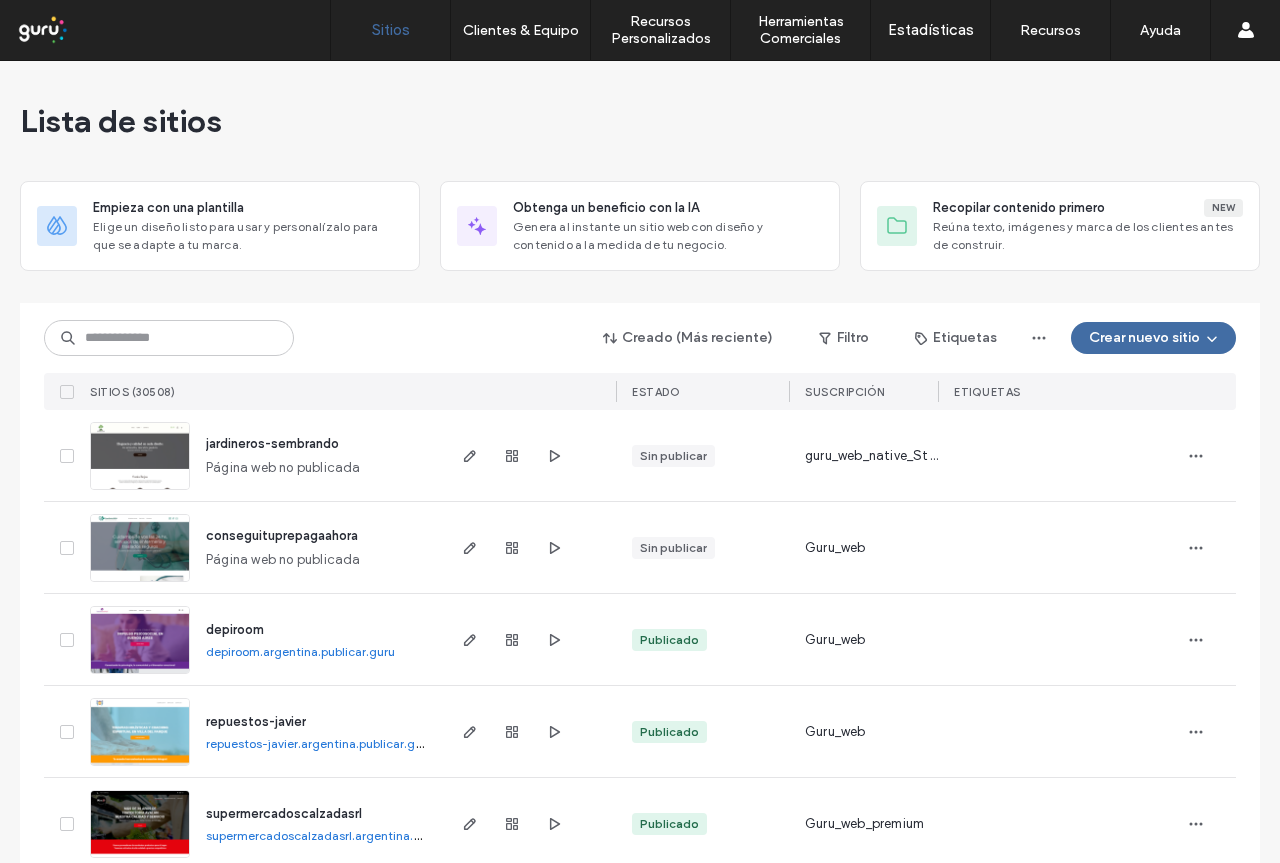 scroll, scrollTop: 0, scrollLeft: 0, axis: both 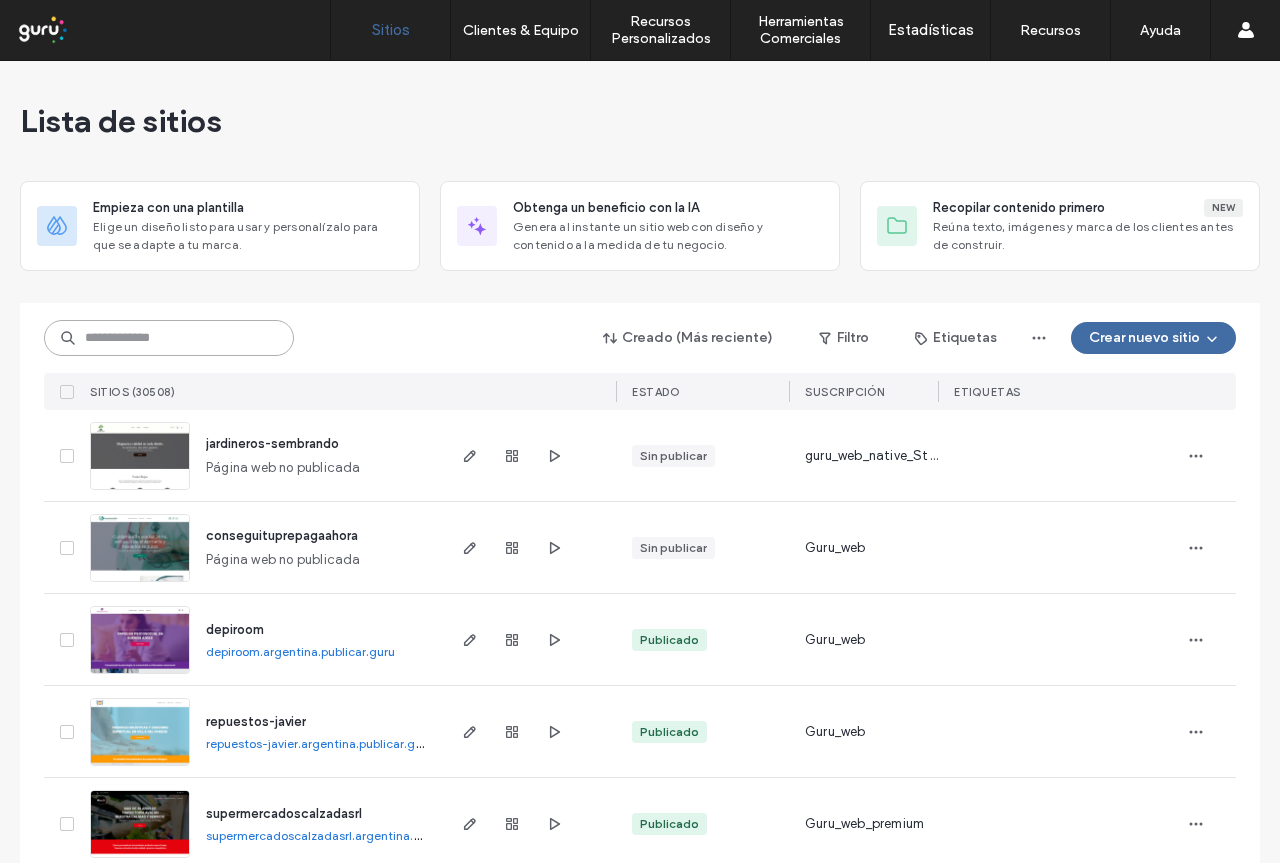 click at bounding box center [169, 338] 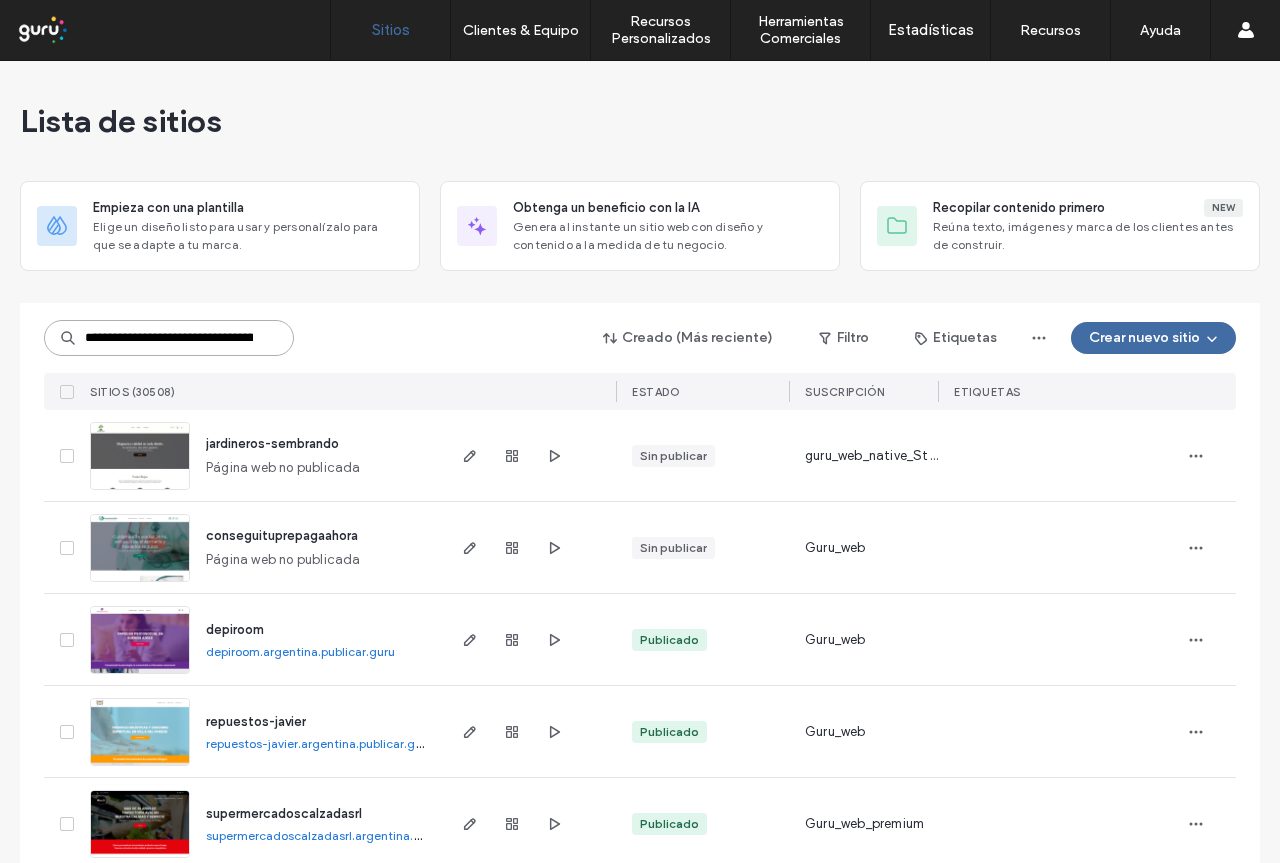 scroll, scrollTop: 0, scrollLeft: 61, axis: horizontal 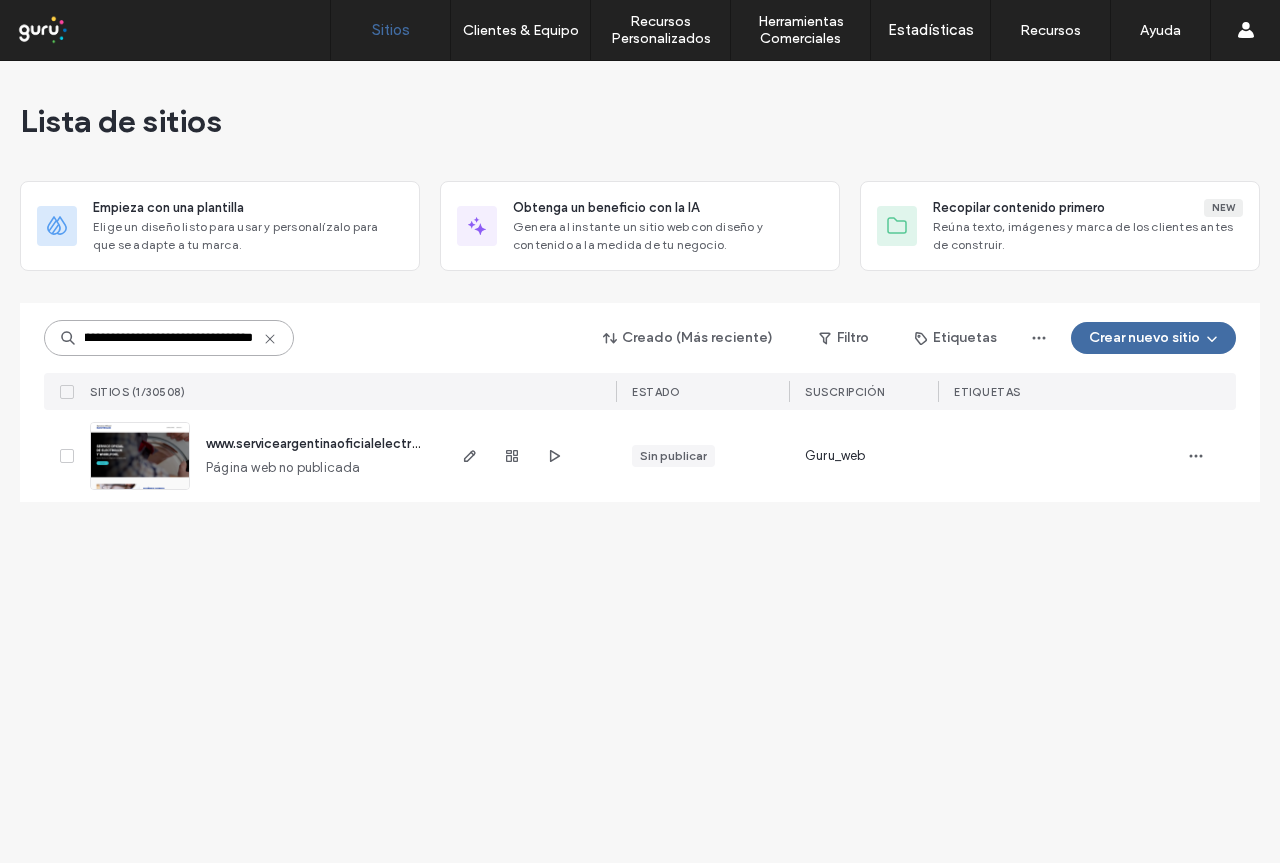type on "**********" 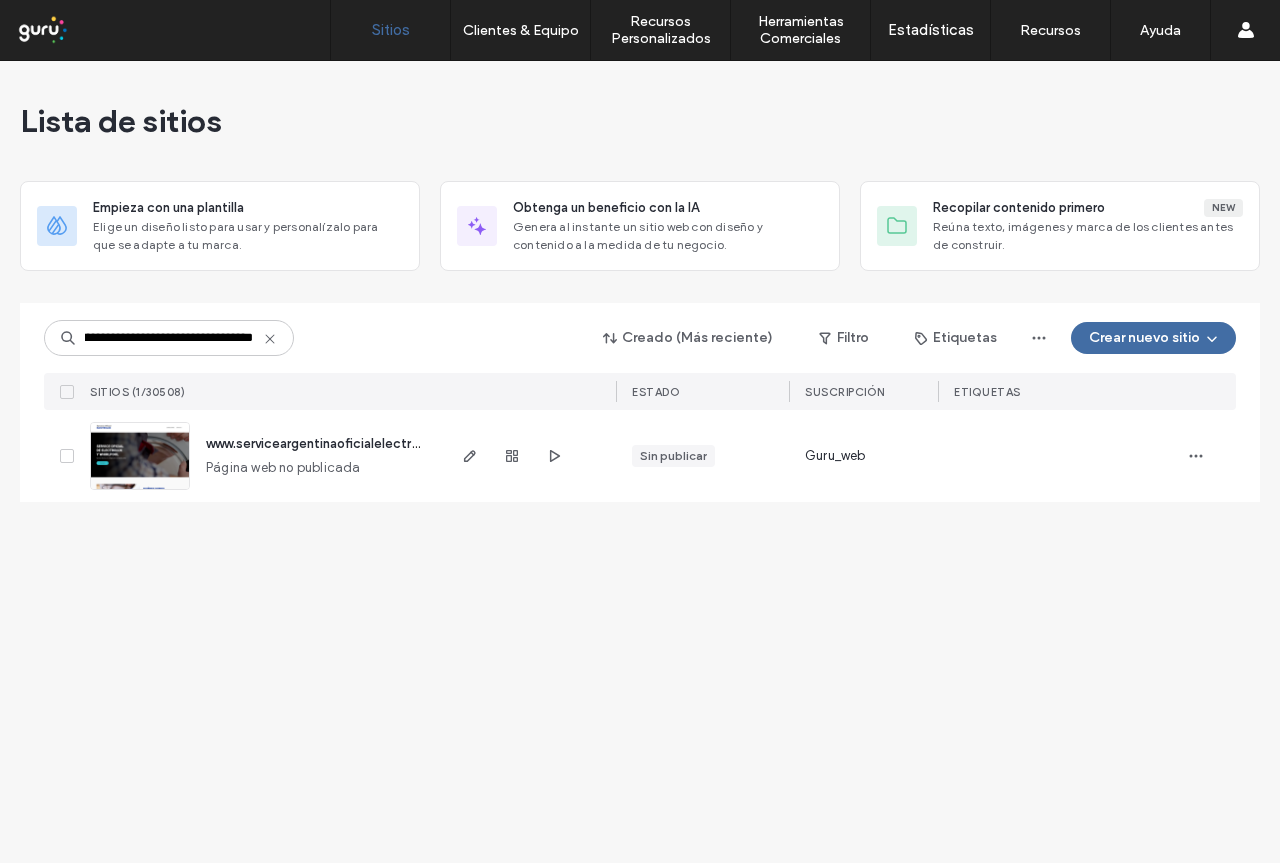 scroll, scrollTop: 0, scrollLeft: 0, axis: both 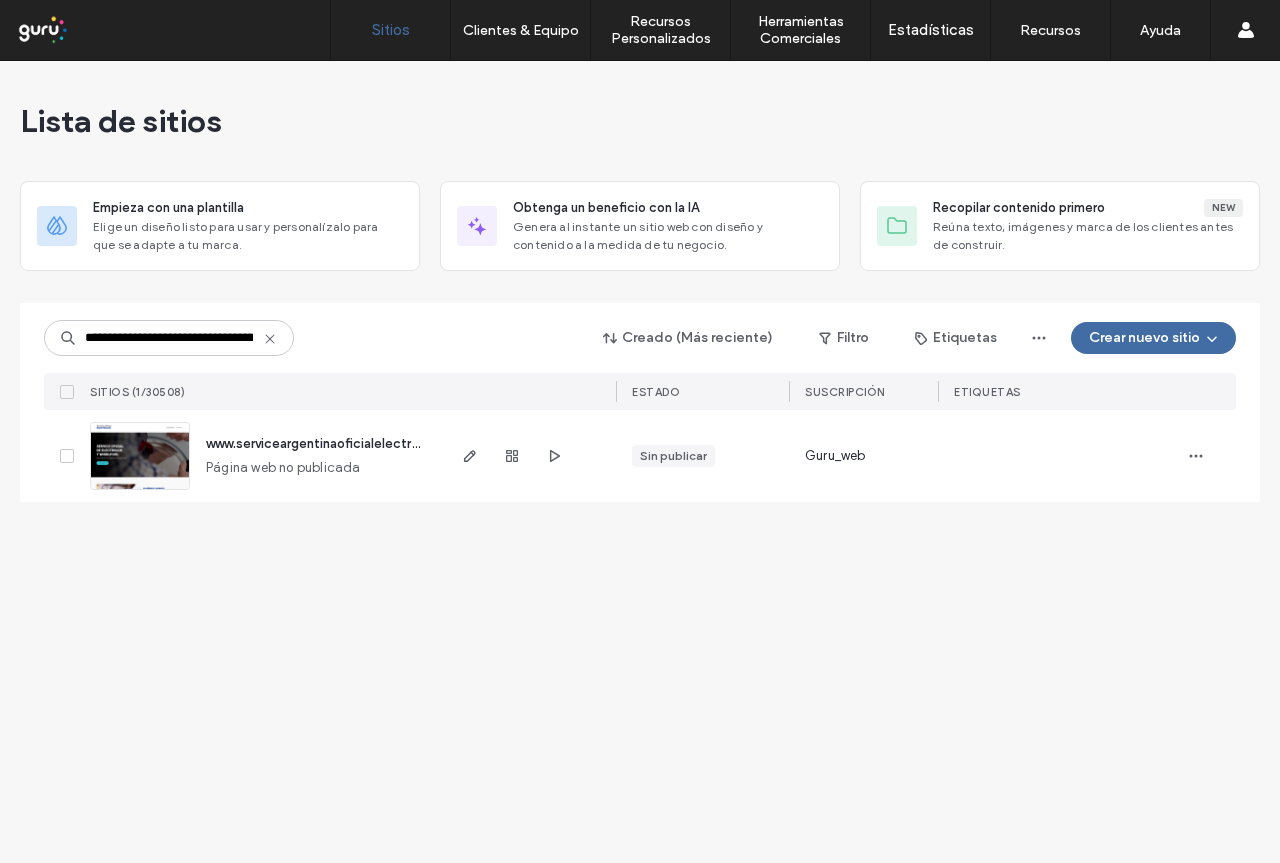 click 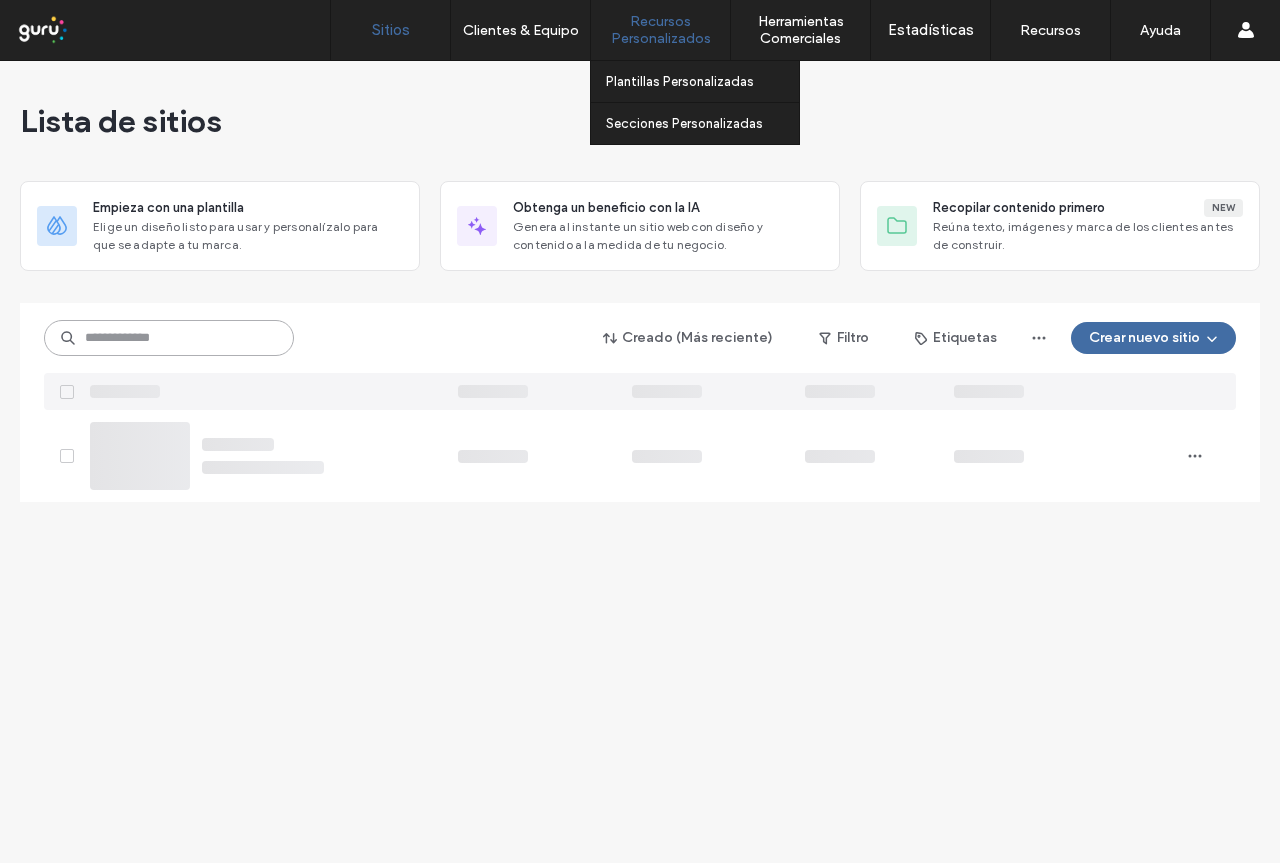 scroll, scrollTop: 0, scrollLeft: 0, axis: both 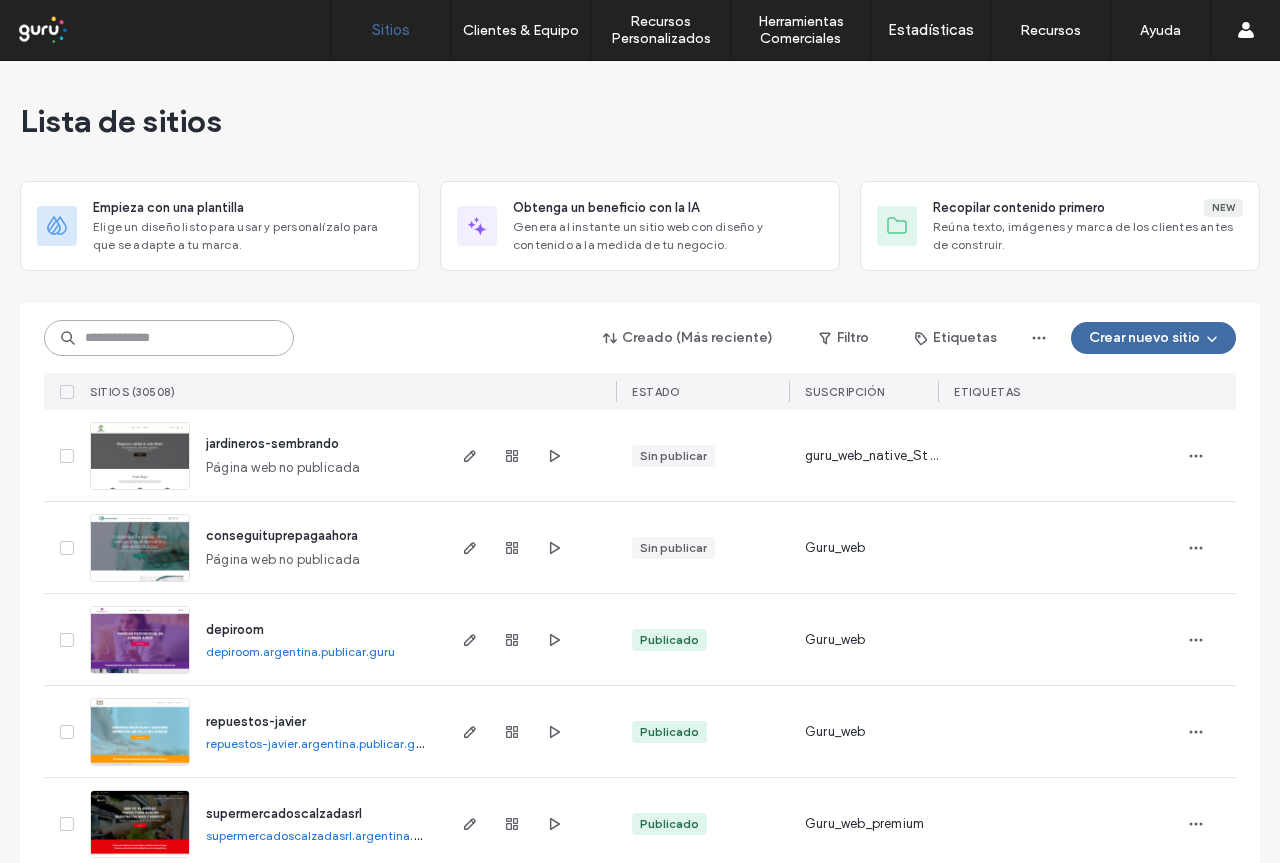 paste on "**********" 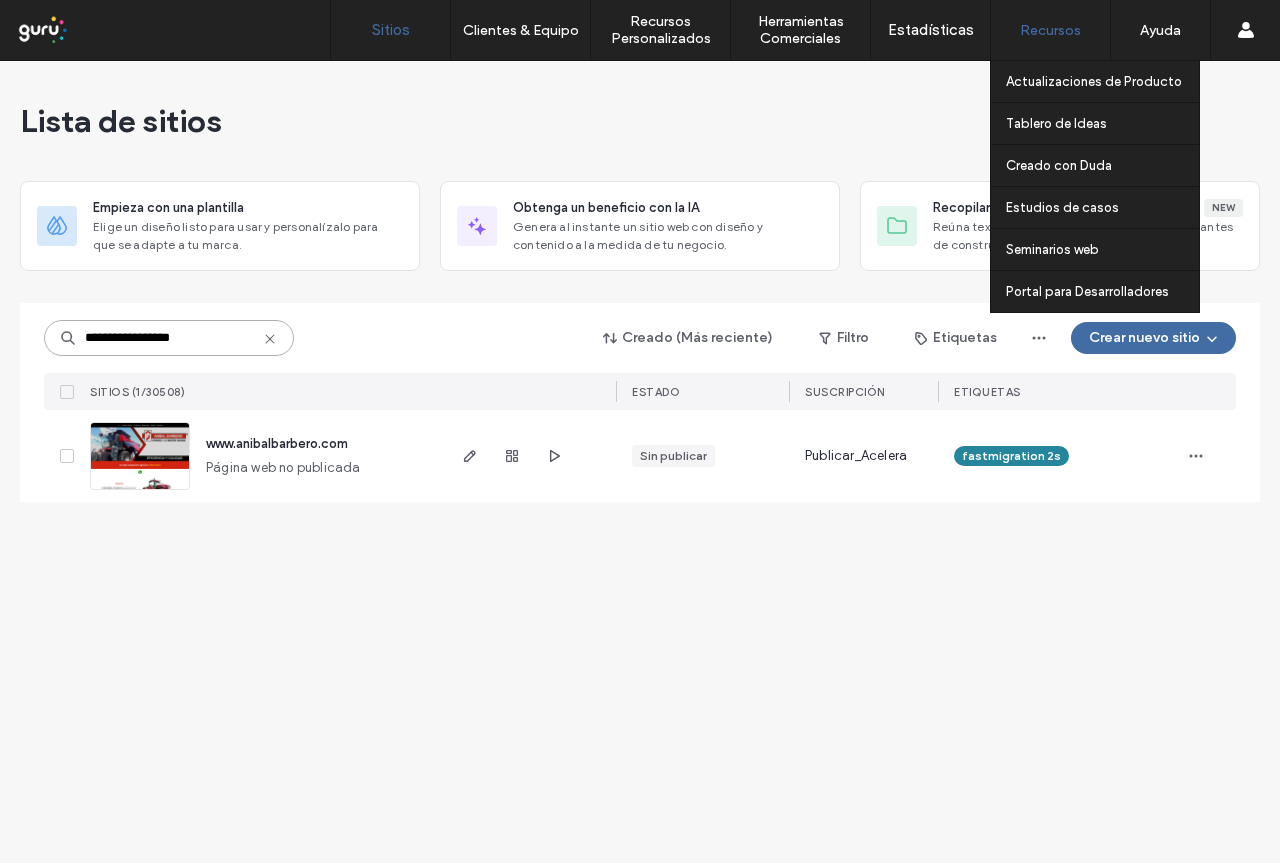 type on "**********" 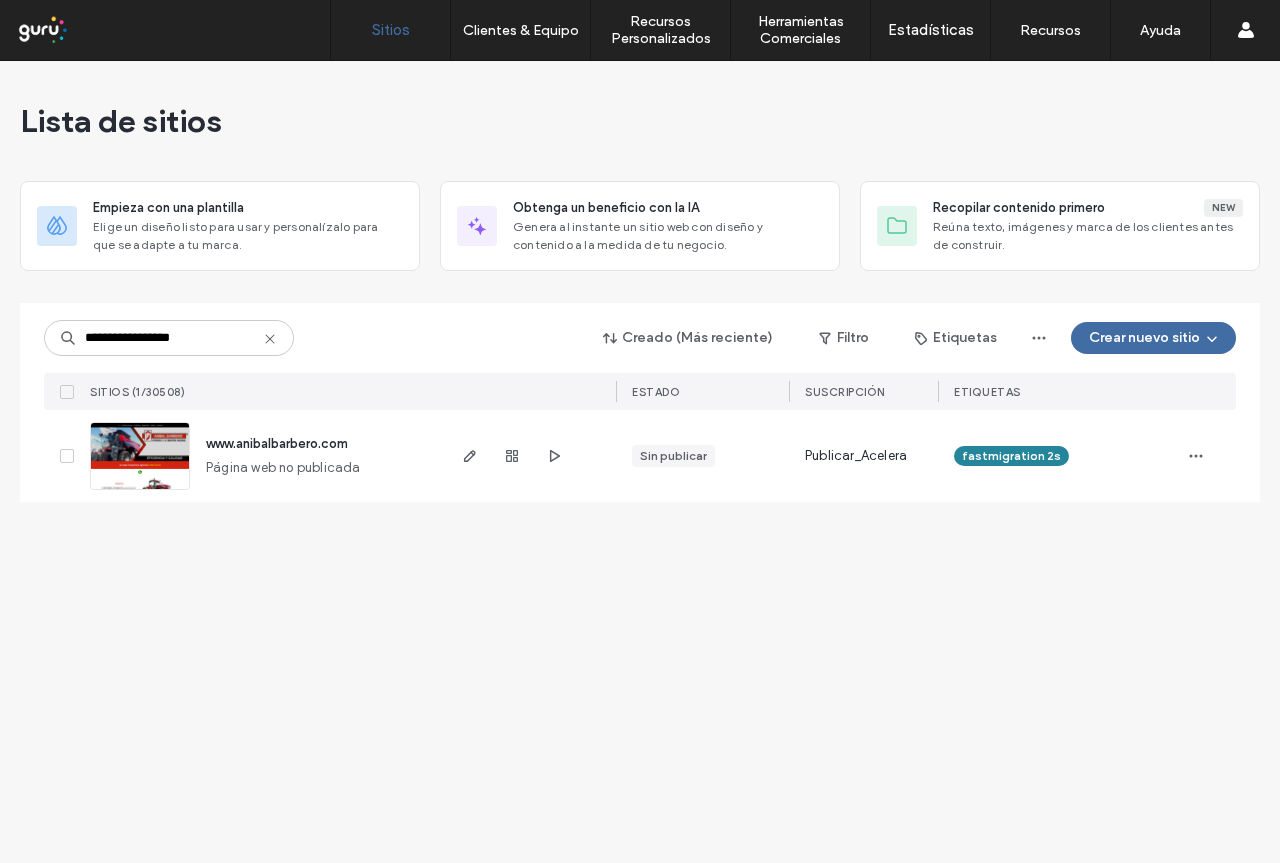 click 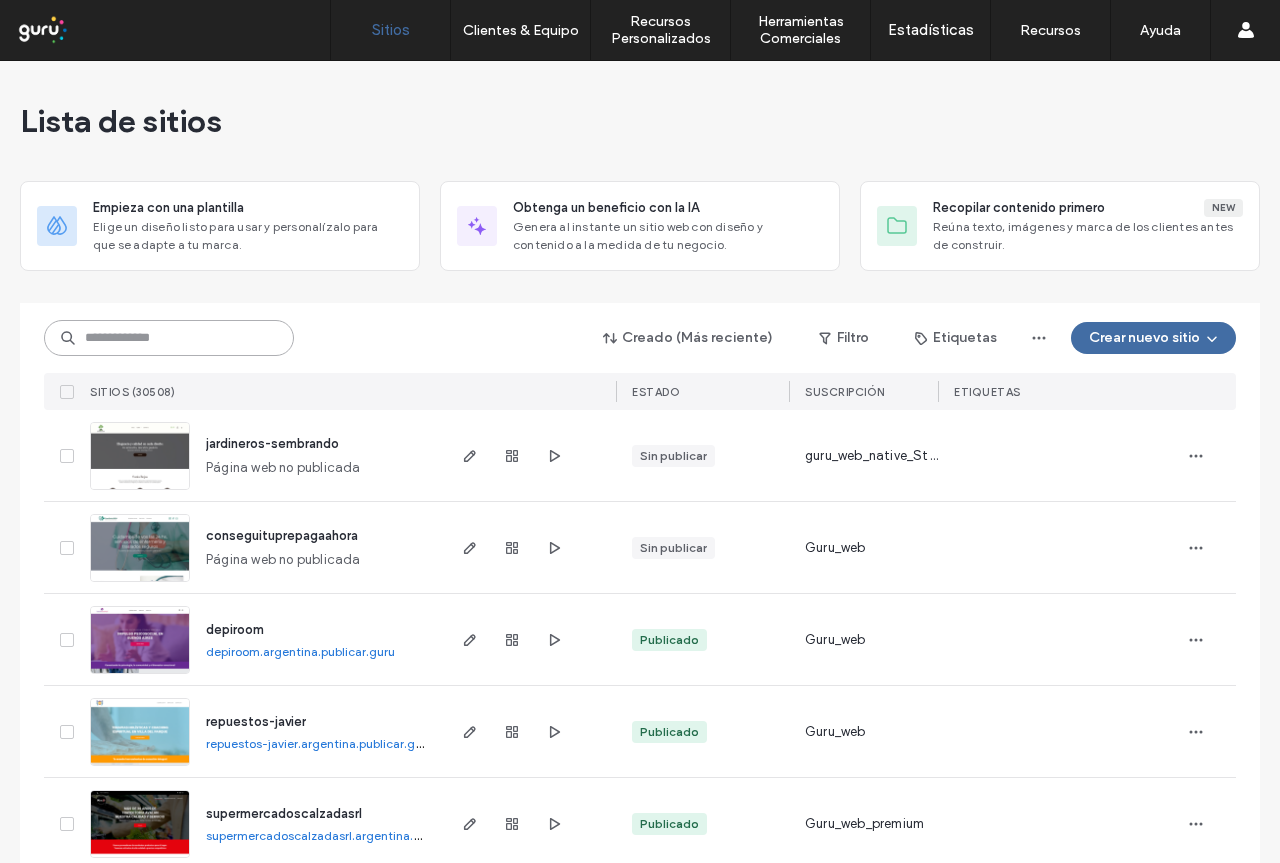 paste on "**********" 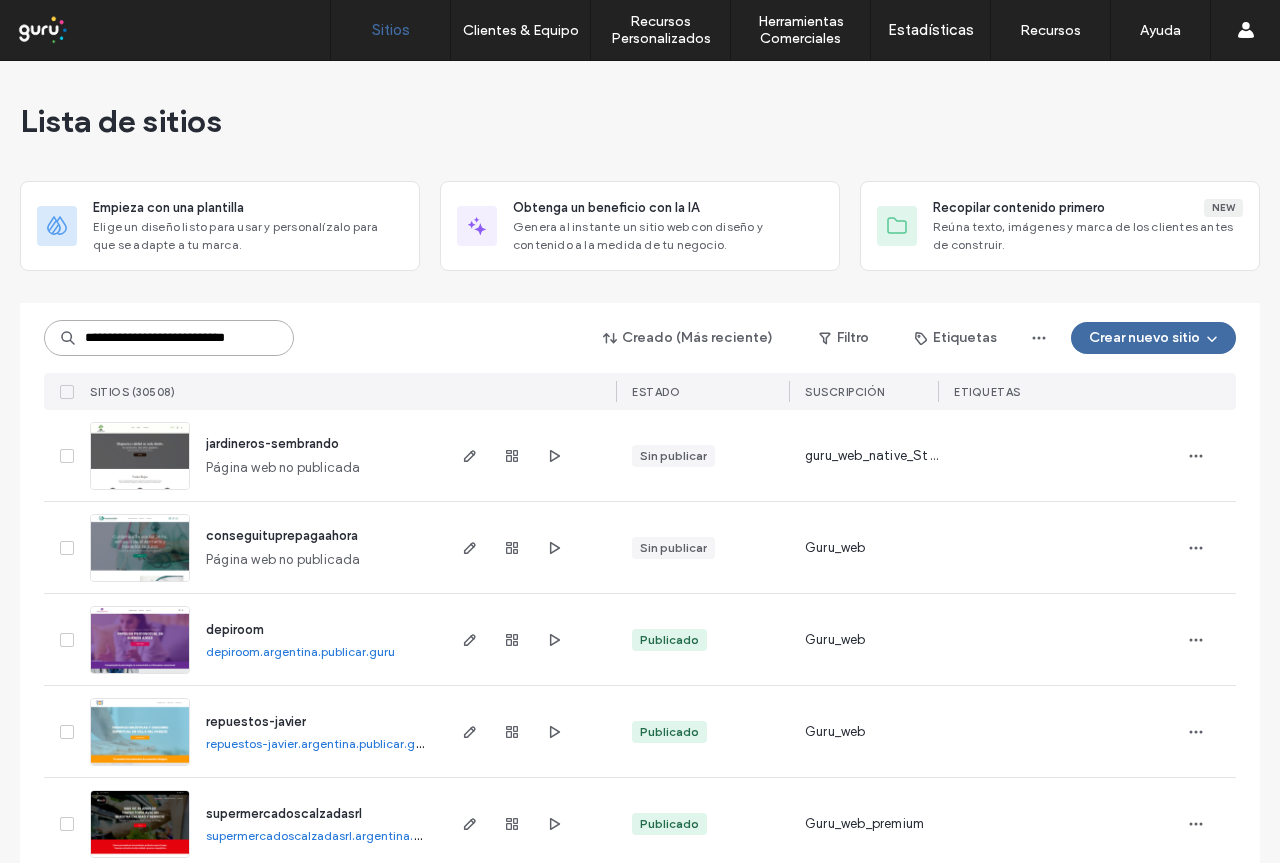 scroll, scrollTop: 0, scrollLeft: 21, axis: horizontal 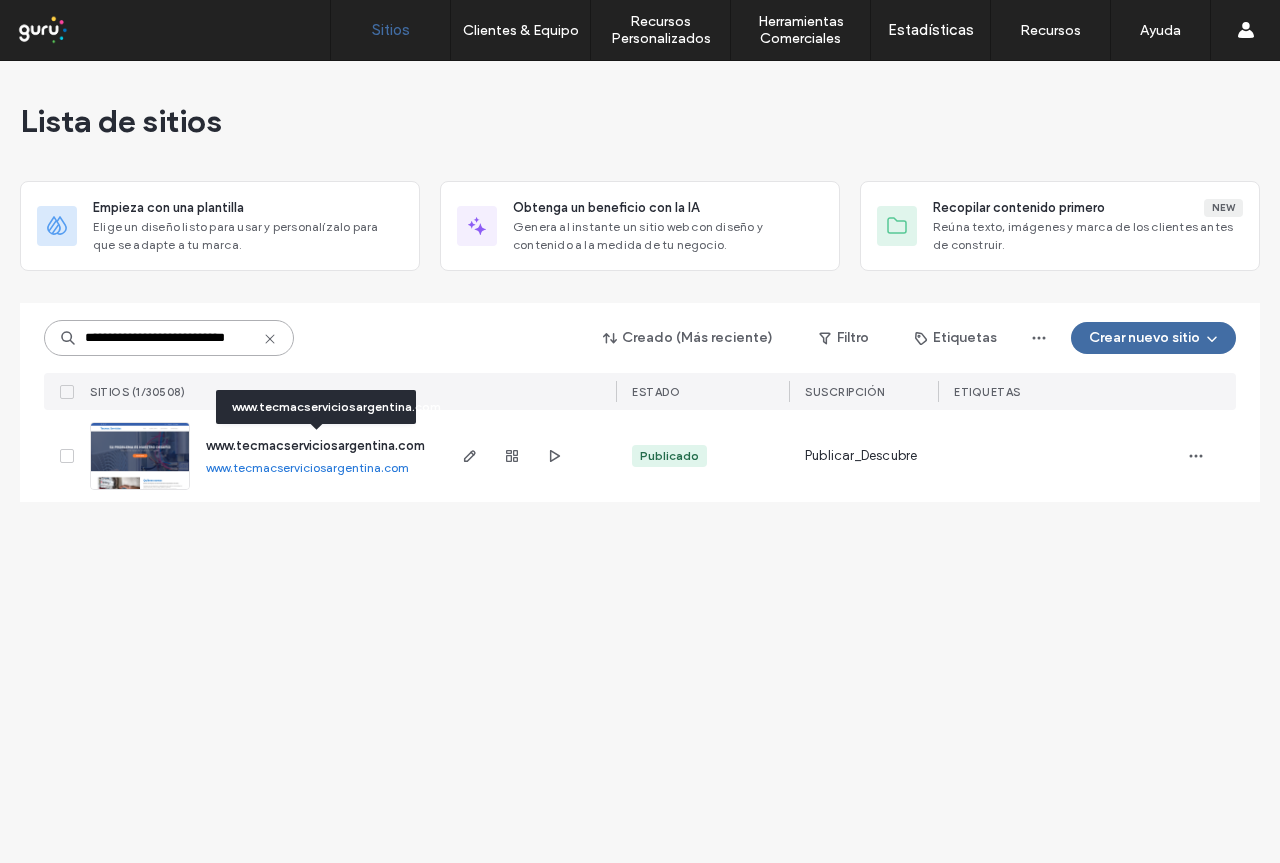 type on "**********" 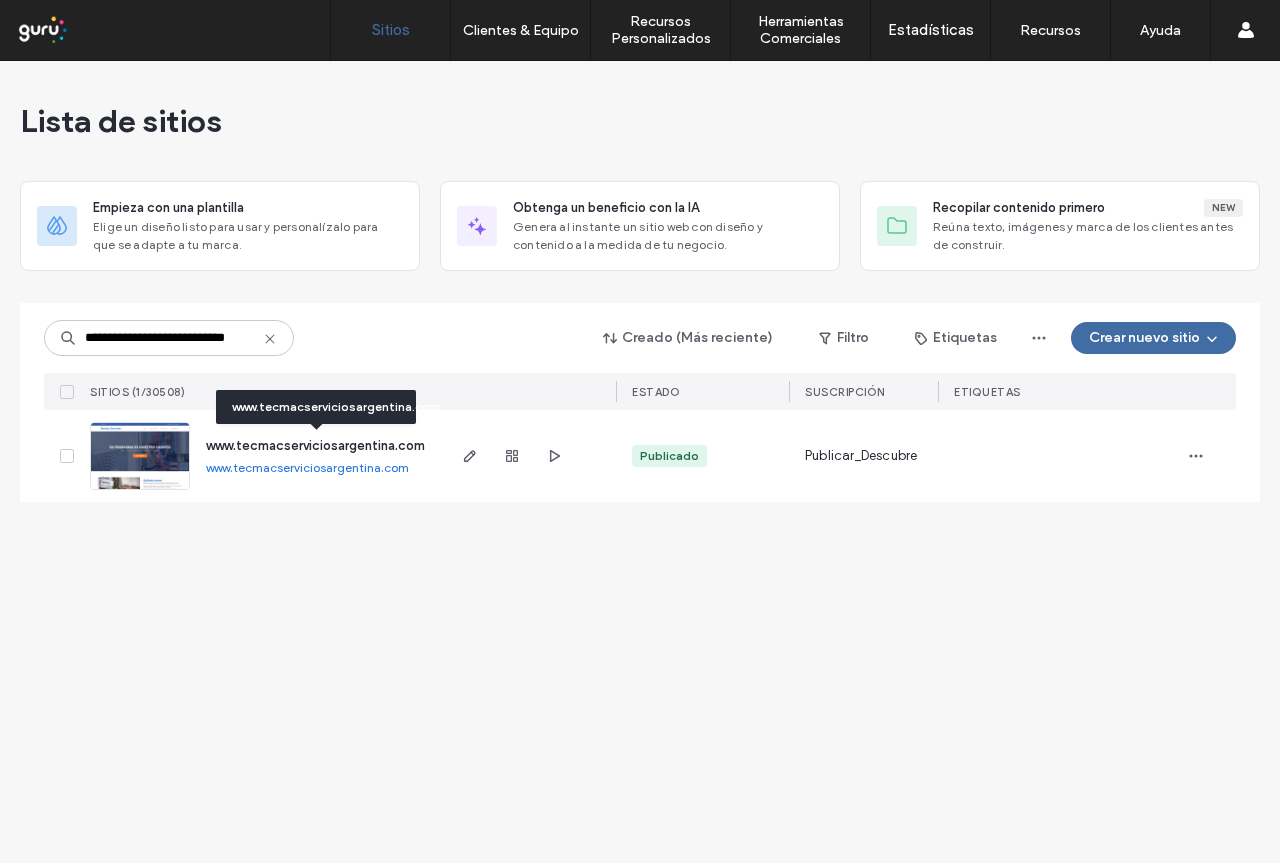 scroll, scrollTop: 0, scrollLeft: 0, axis: both 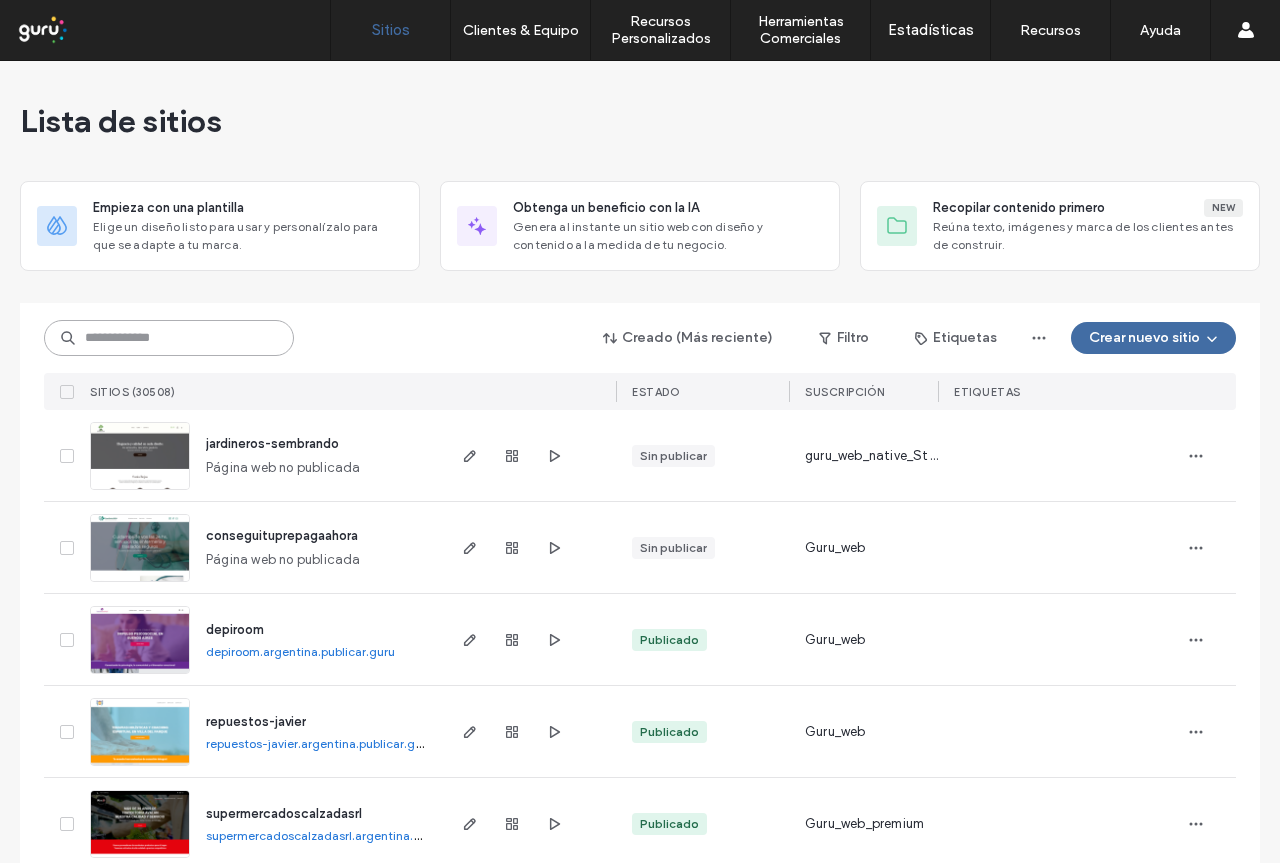 click at bounding box center [169, 338] 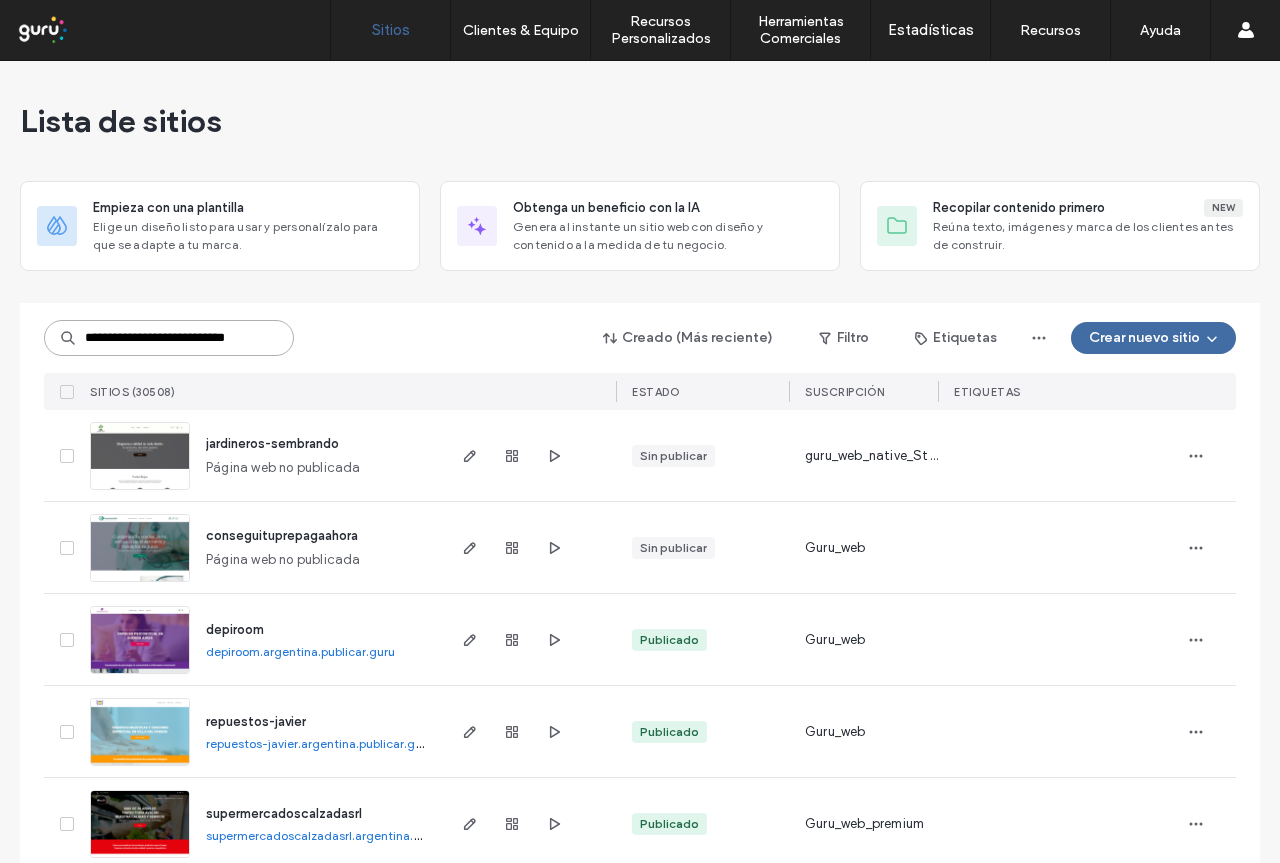 scroll, scrollTop: 0, scrollLeft: 21, axis: horizontal 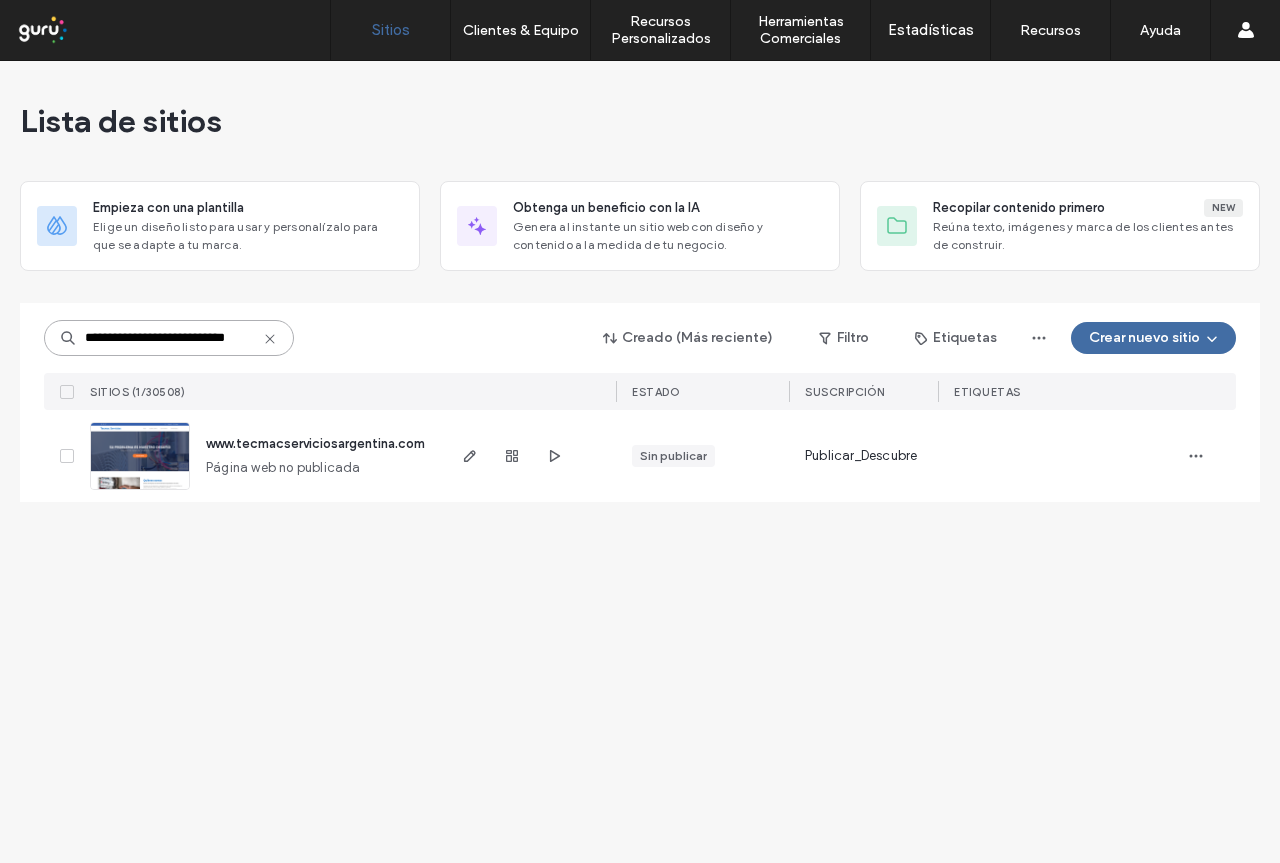 type on "**********" 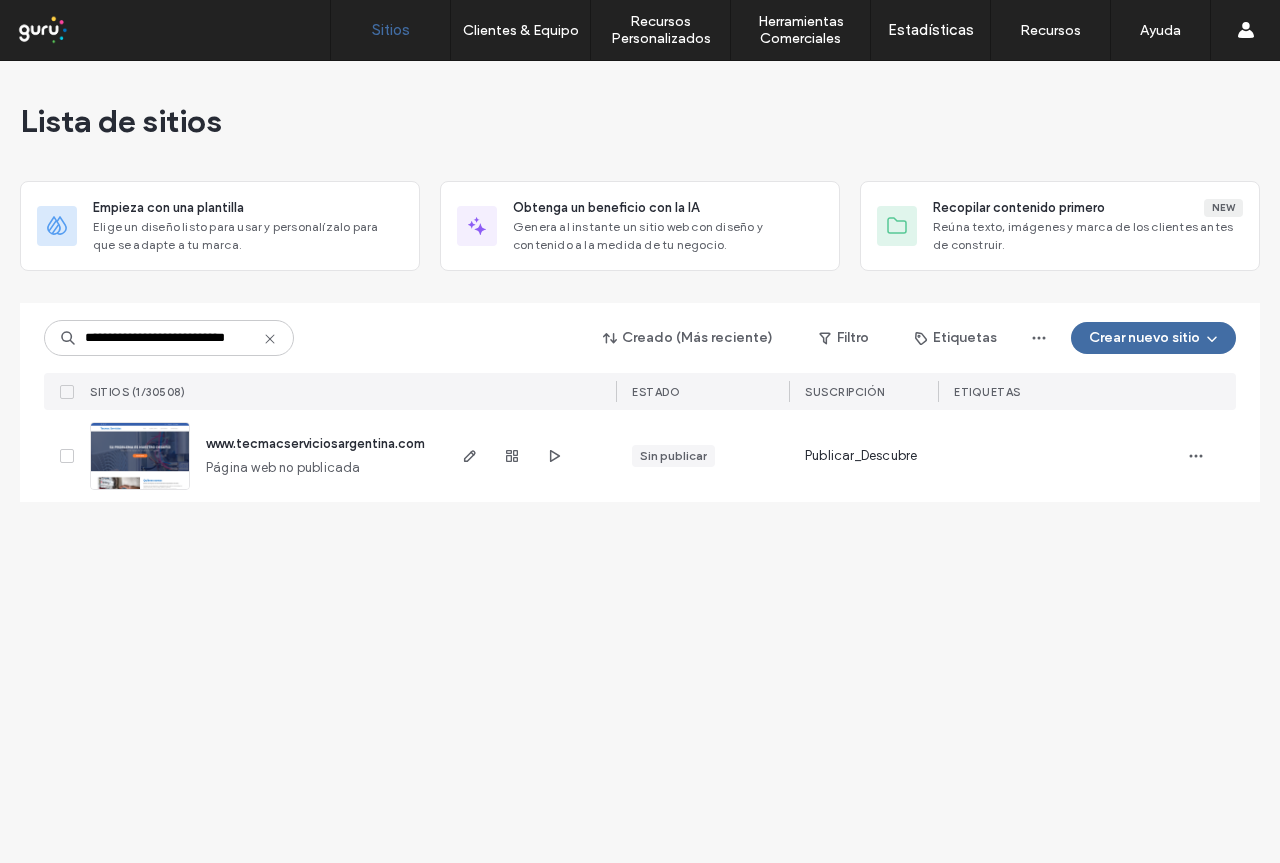 scroll, scrollTop: 0, scrollLeft: 0, axis: both 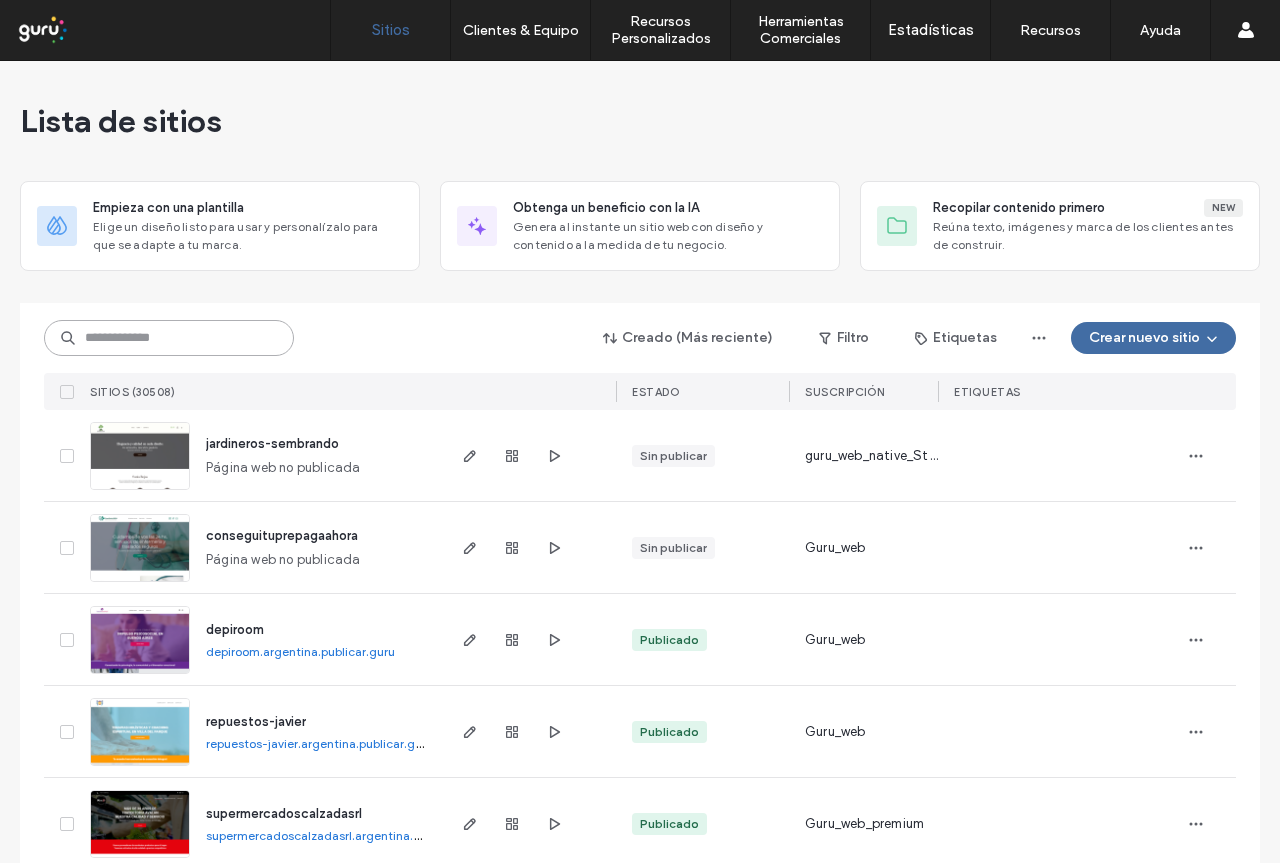 paste on "**********" 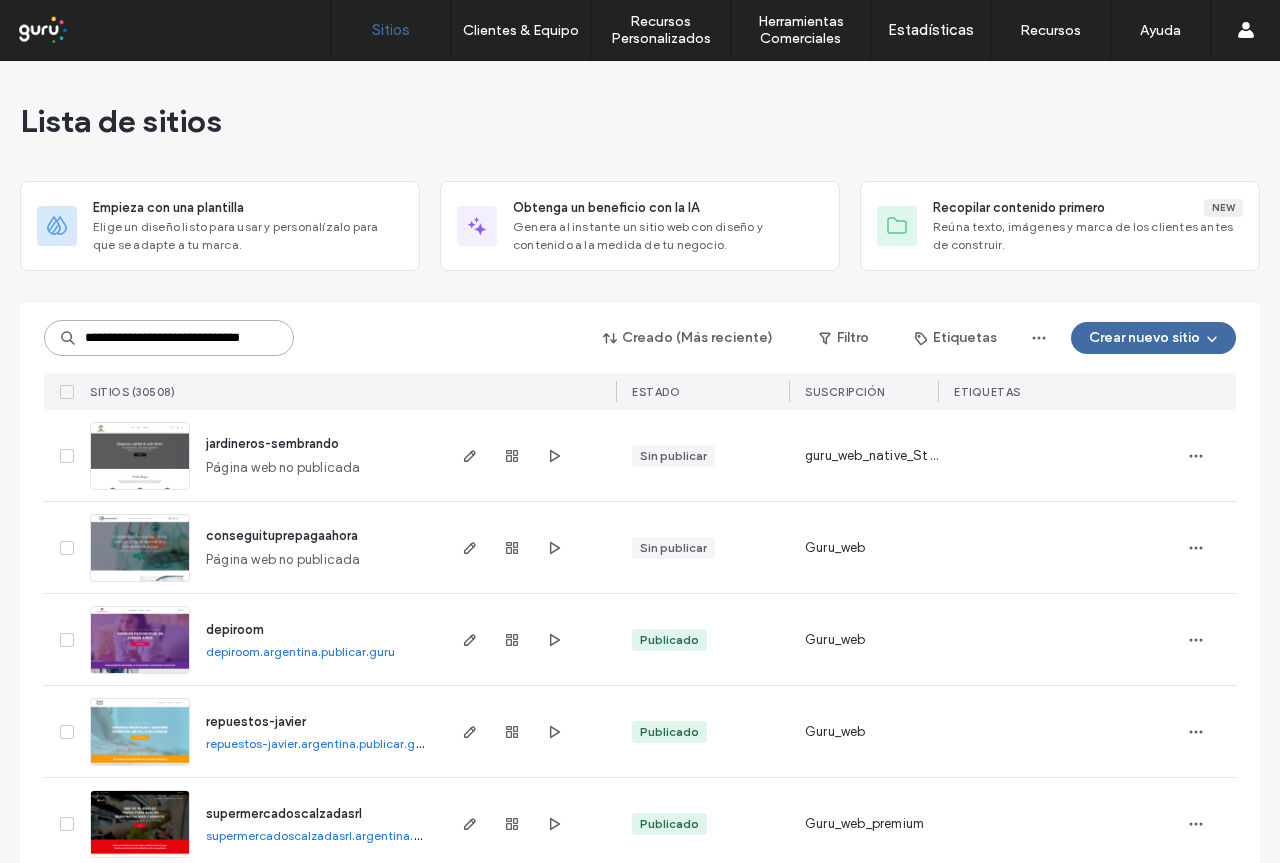 scroll, scrollTop: 0, scrollLeft: 44, axis: horizontal 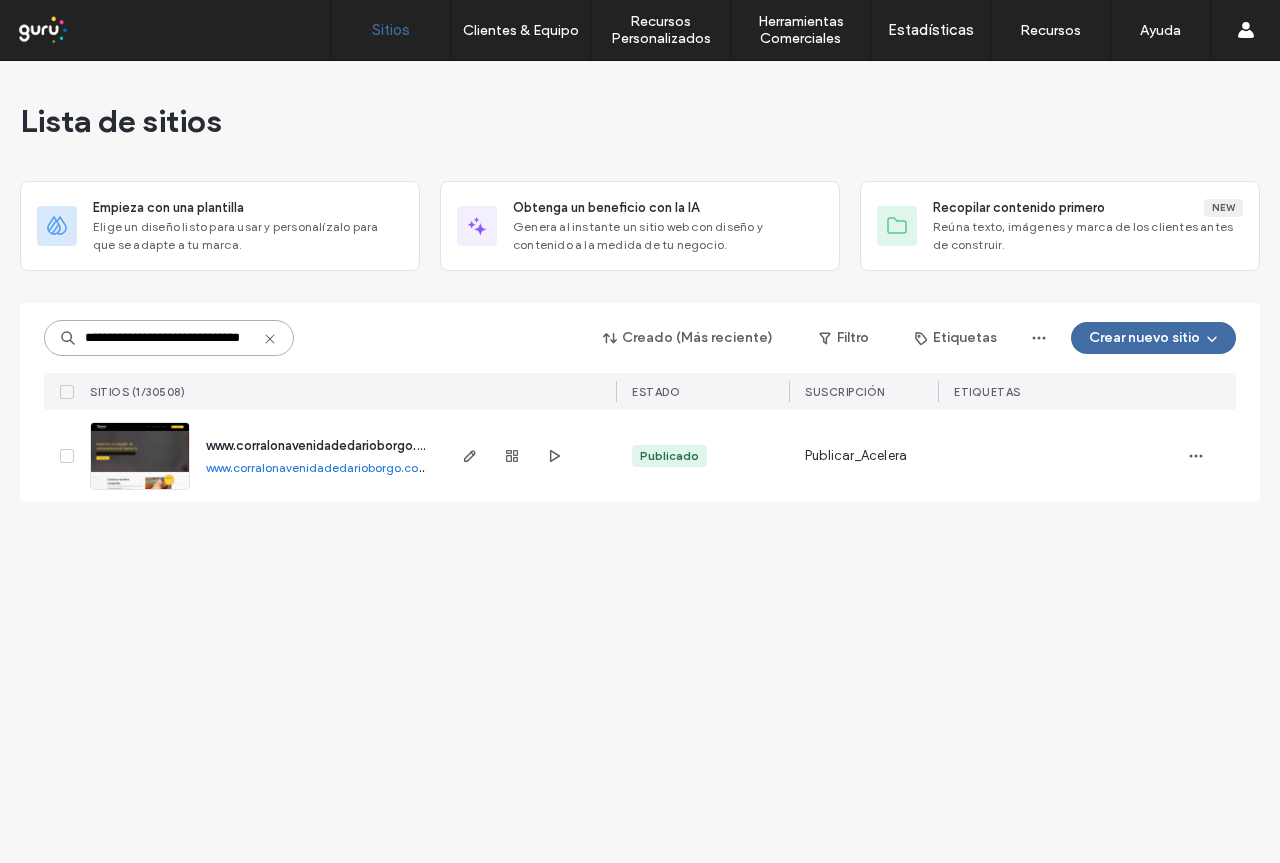 type on "**********" 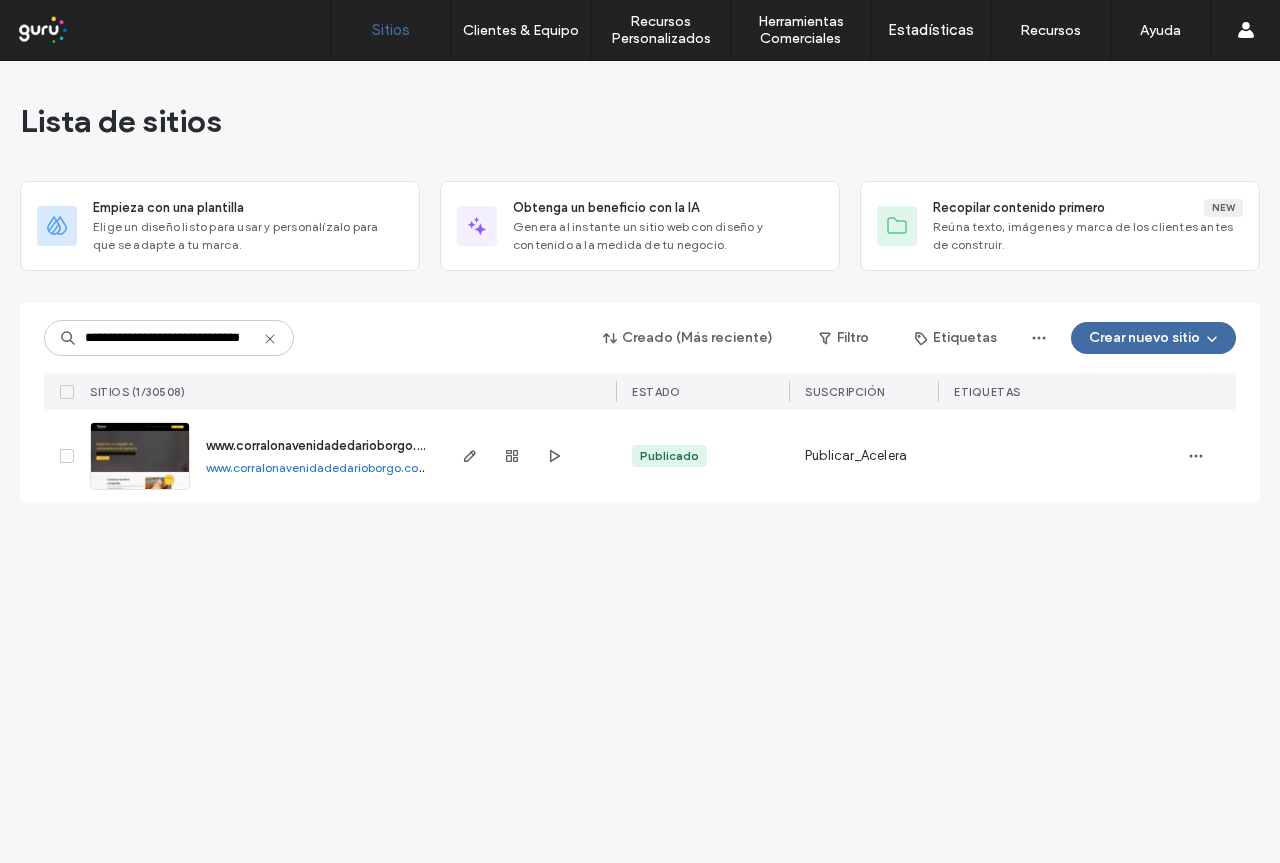 scroll, scrollTop: 0, scrollLeft: 0, axis: both 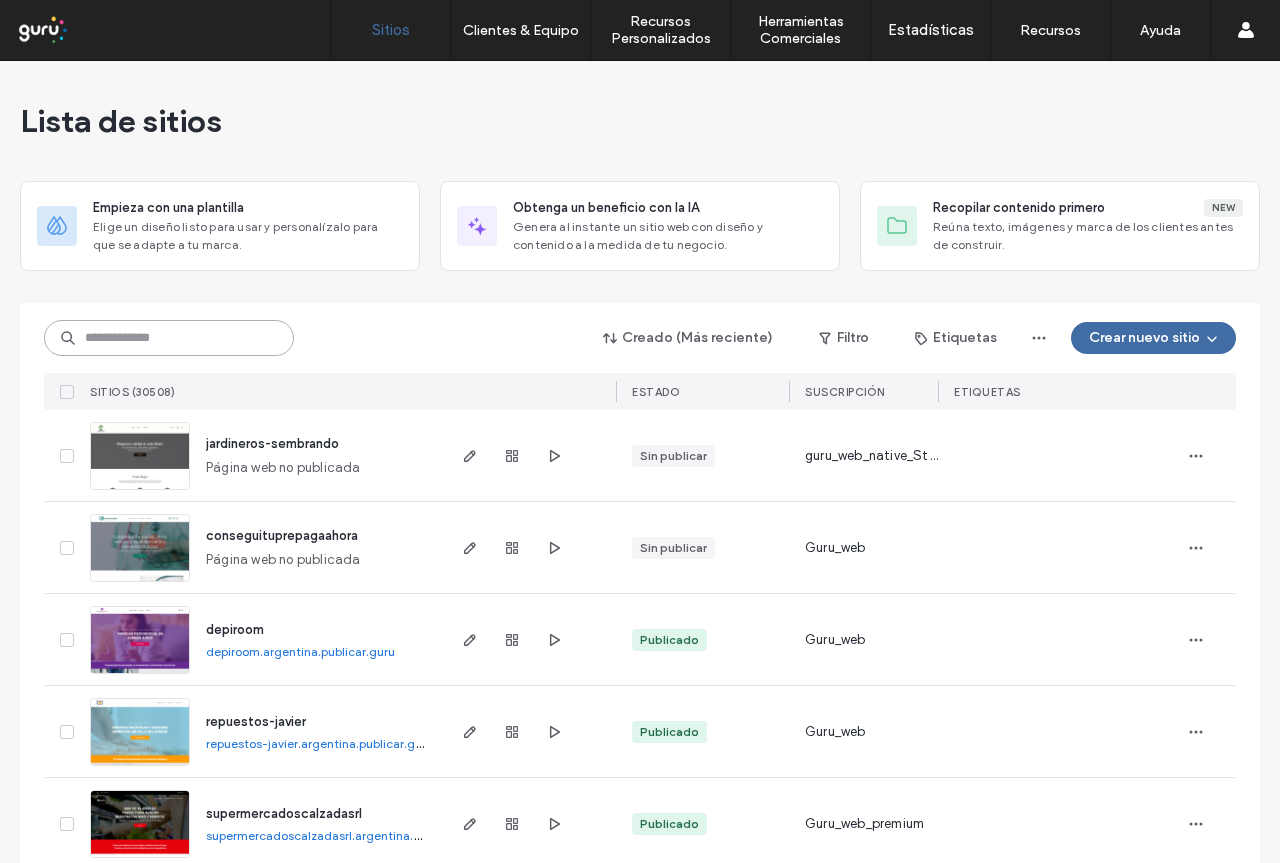 drag, startPoint x: 177, startPoint y: 336, endPoint x: 240, endPoint y: 327, distance: 63.63961 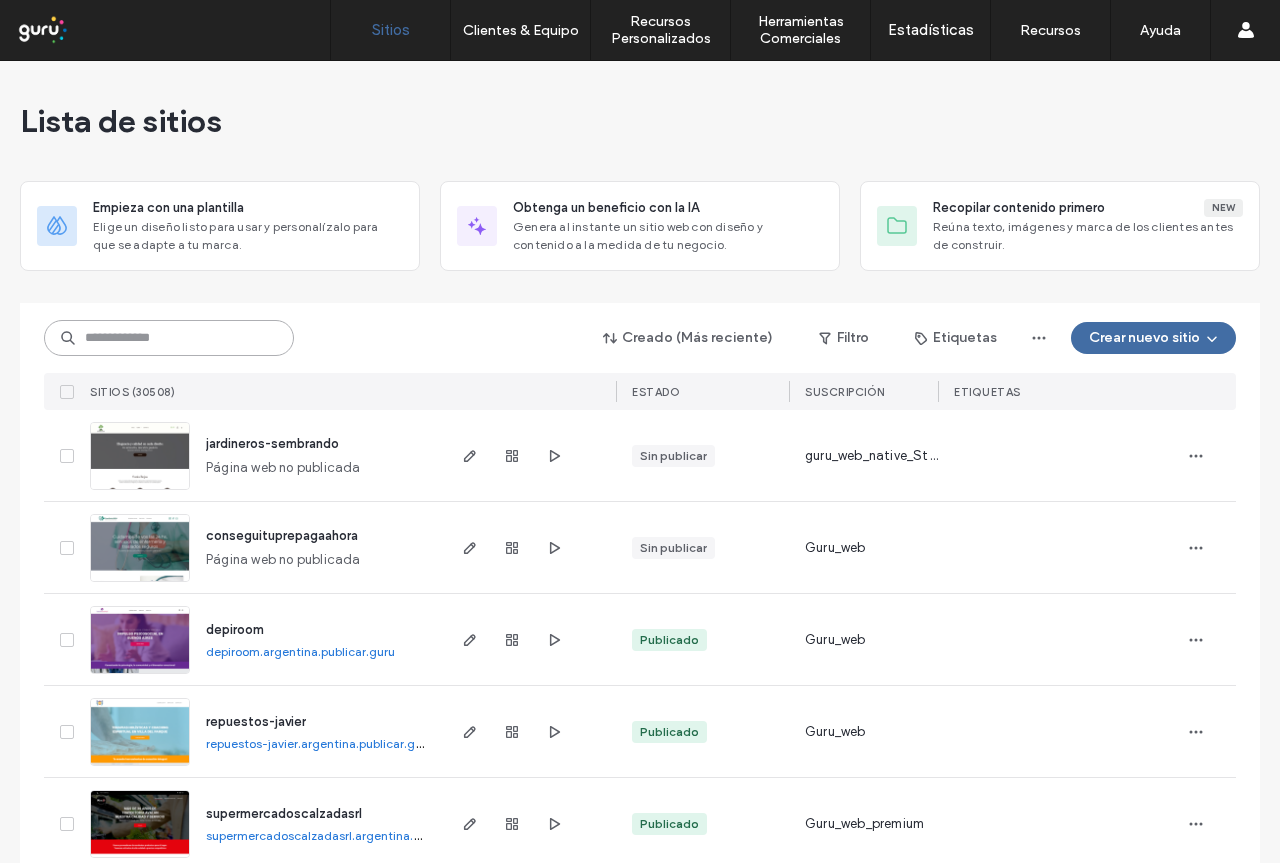 click at bounding box center [169, 338] 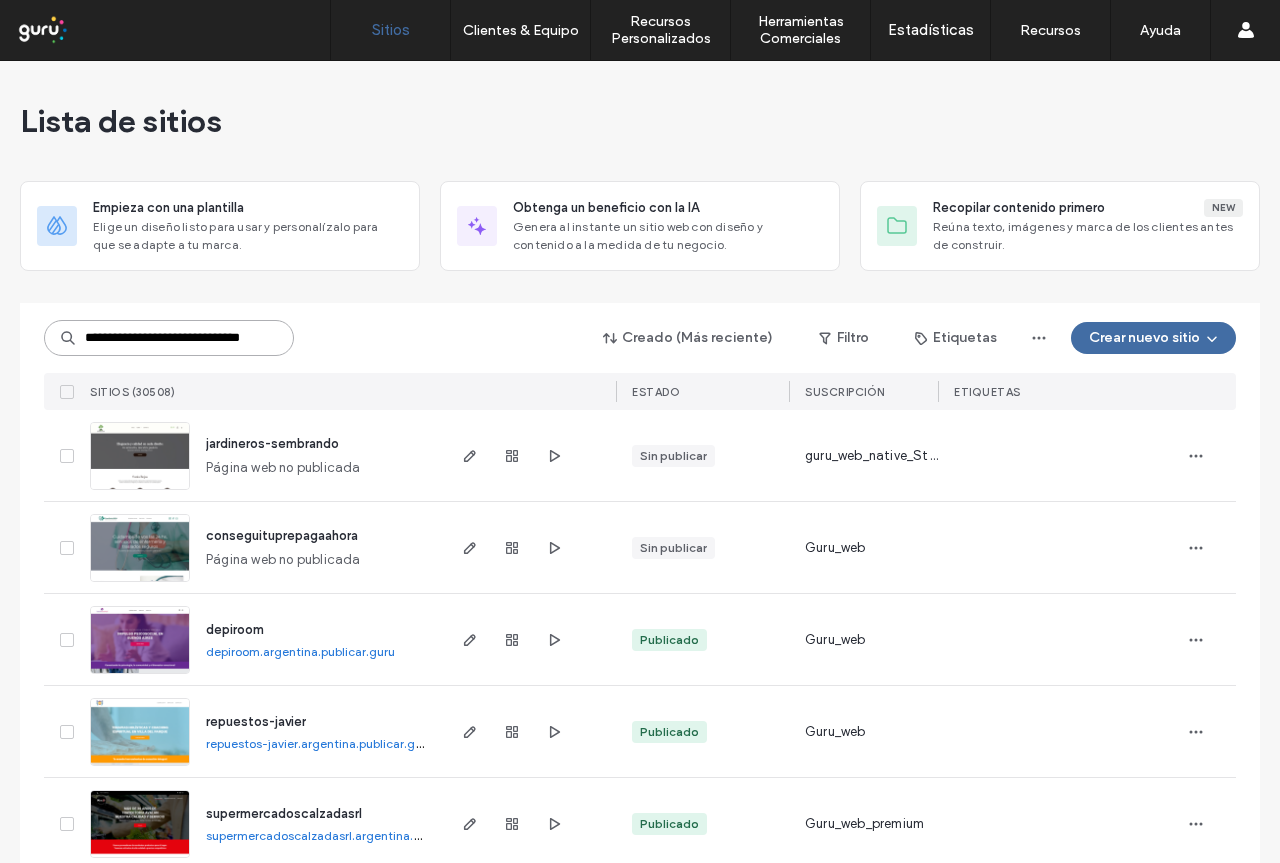 scroll, scrollTop: 0, scrollLeft: 44, axis: horizontal 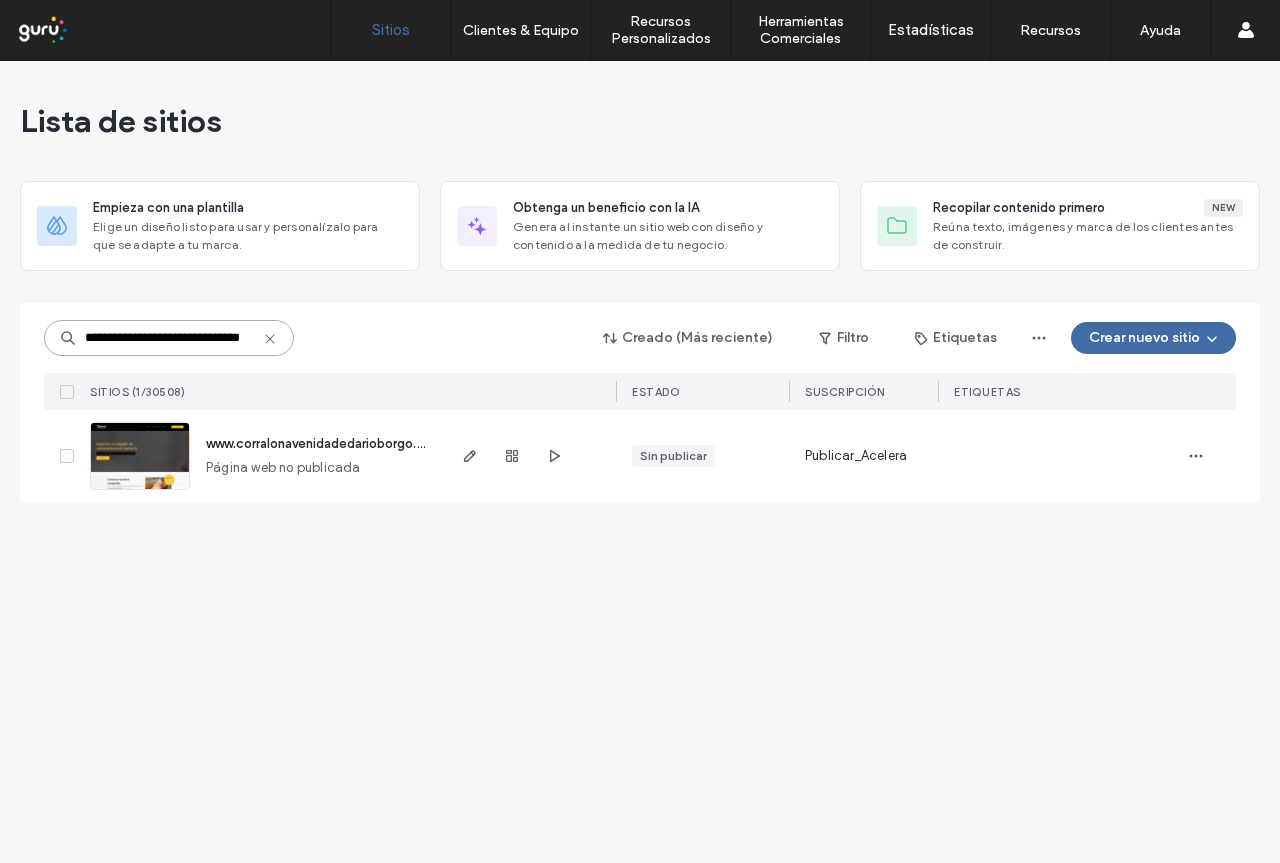 type on "**********" 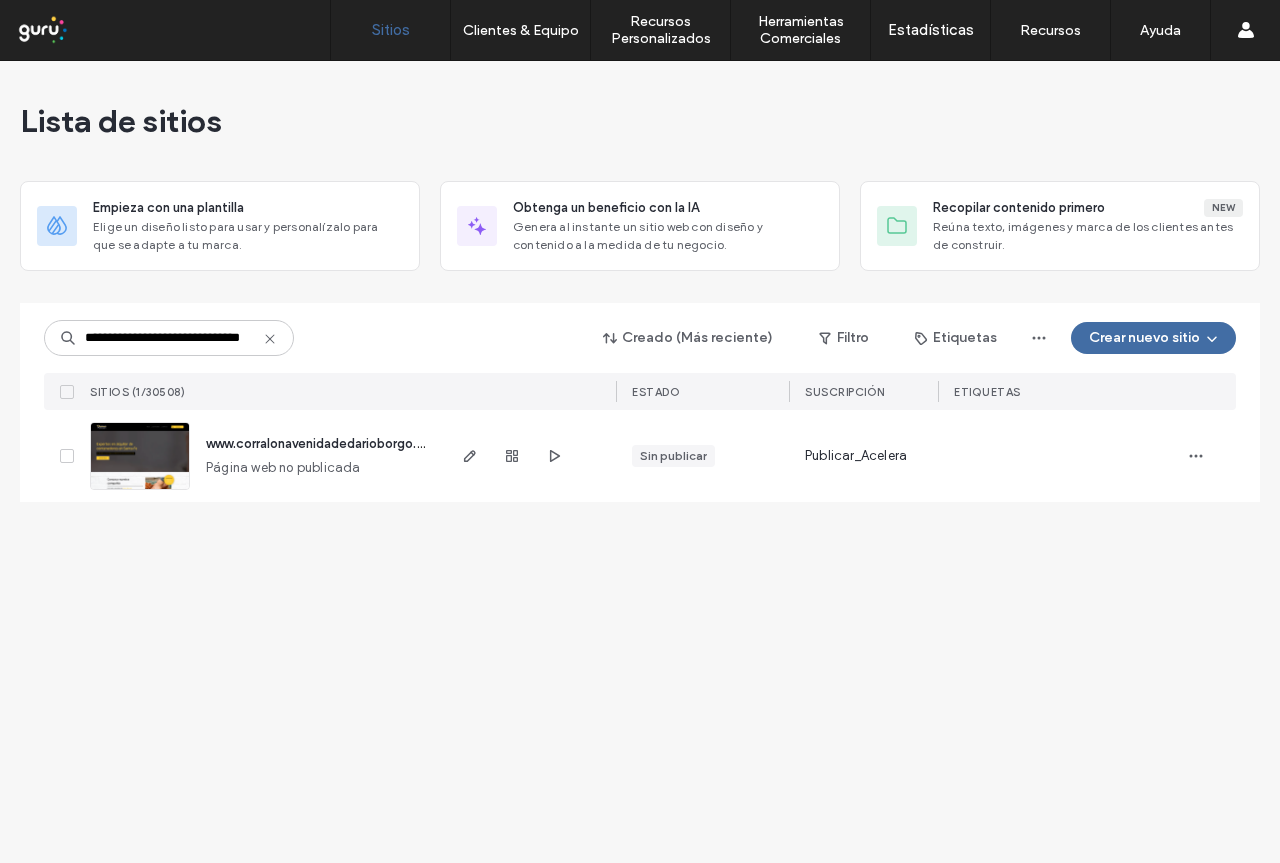 click 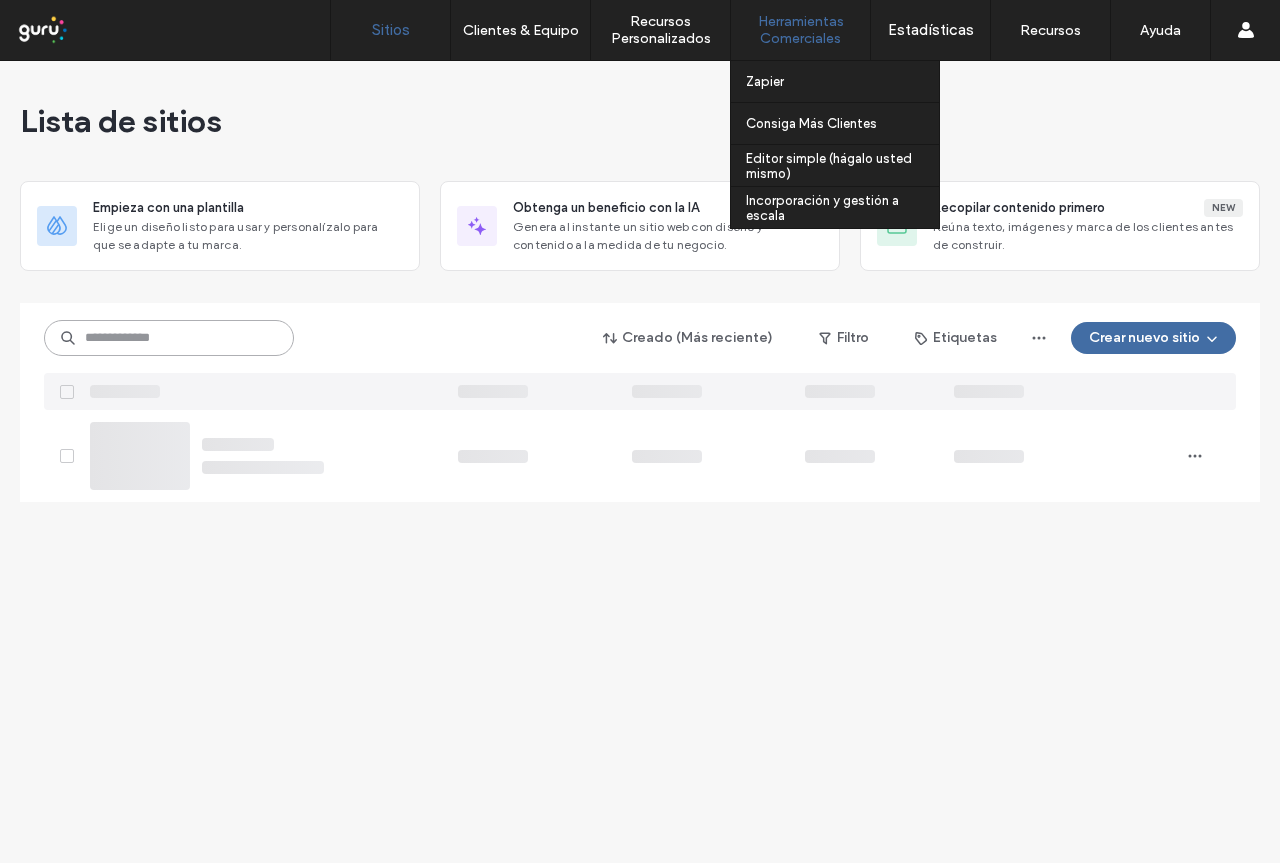 scroll, scrollTop: 0, scrollLeft: 0, axis: both 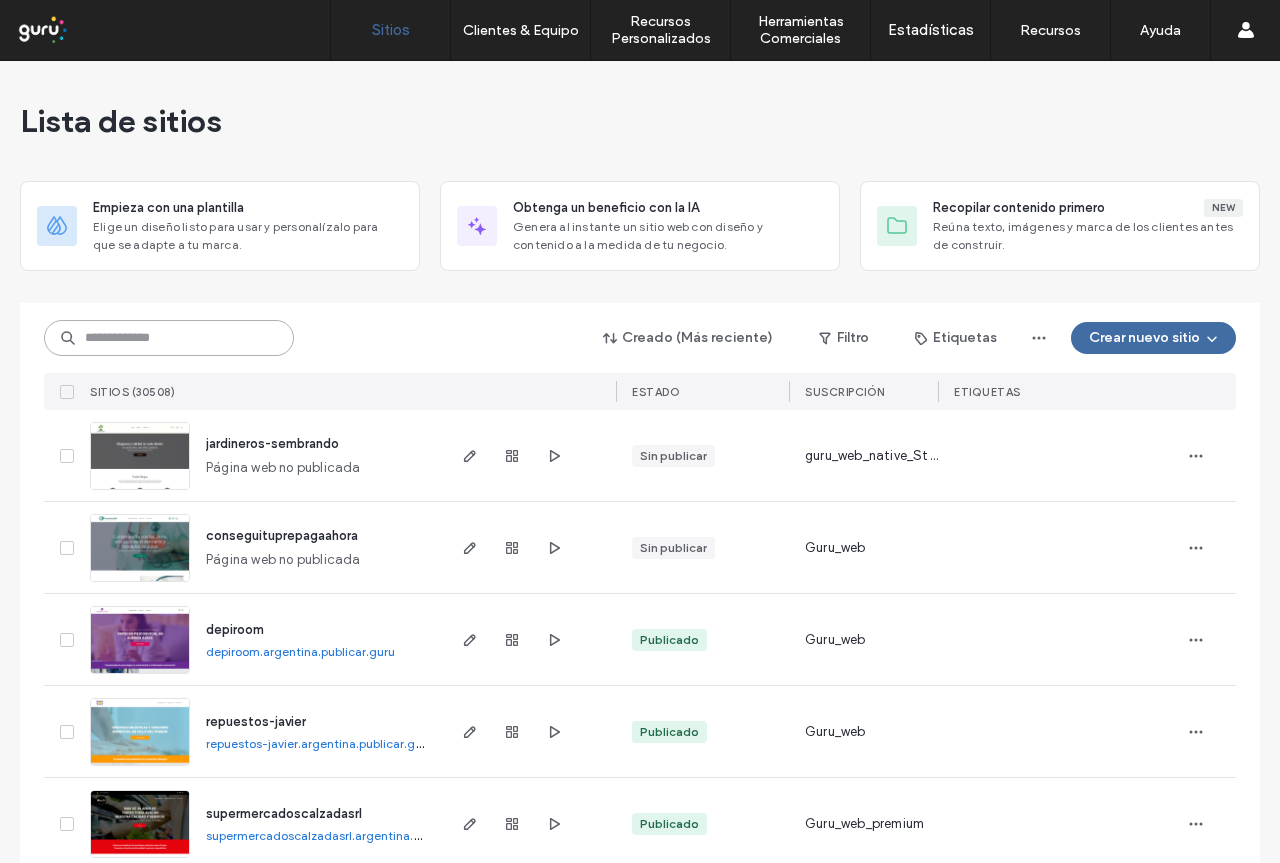 click at bounding box center [169, 338] 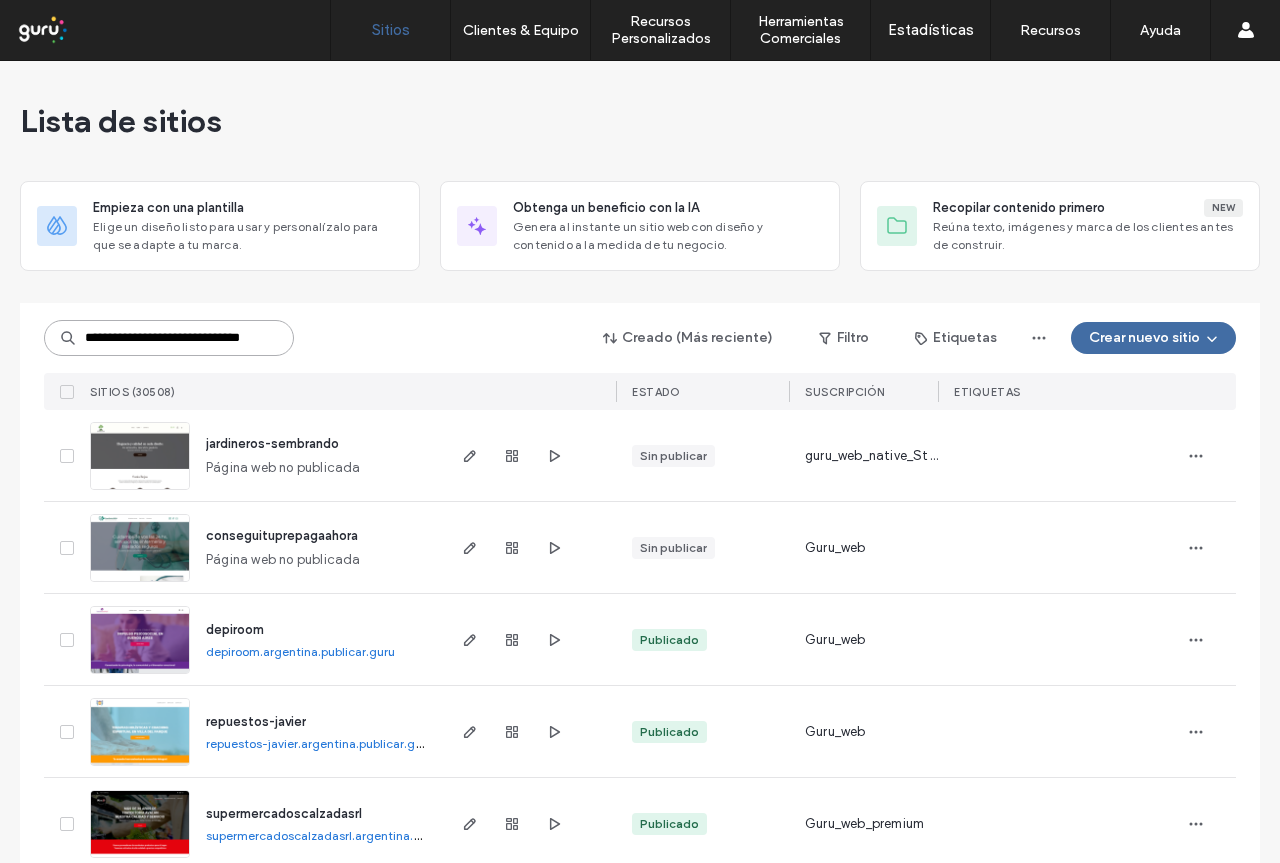 scroll, scrollTop: 0, scrollLeft: 44, axis: horizontal 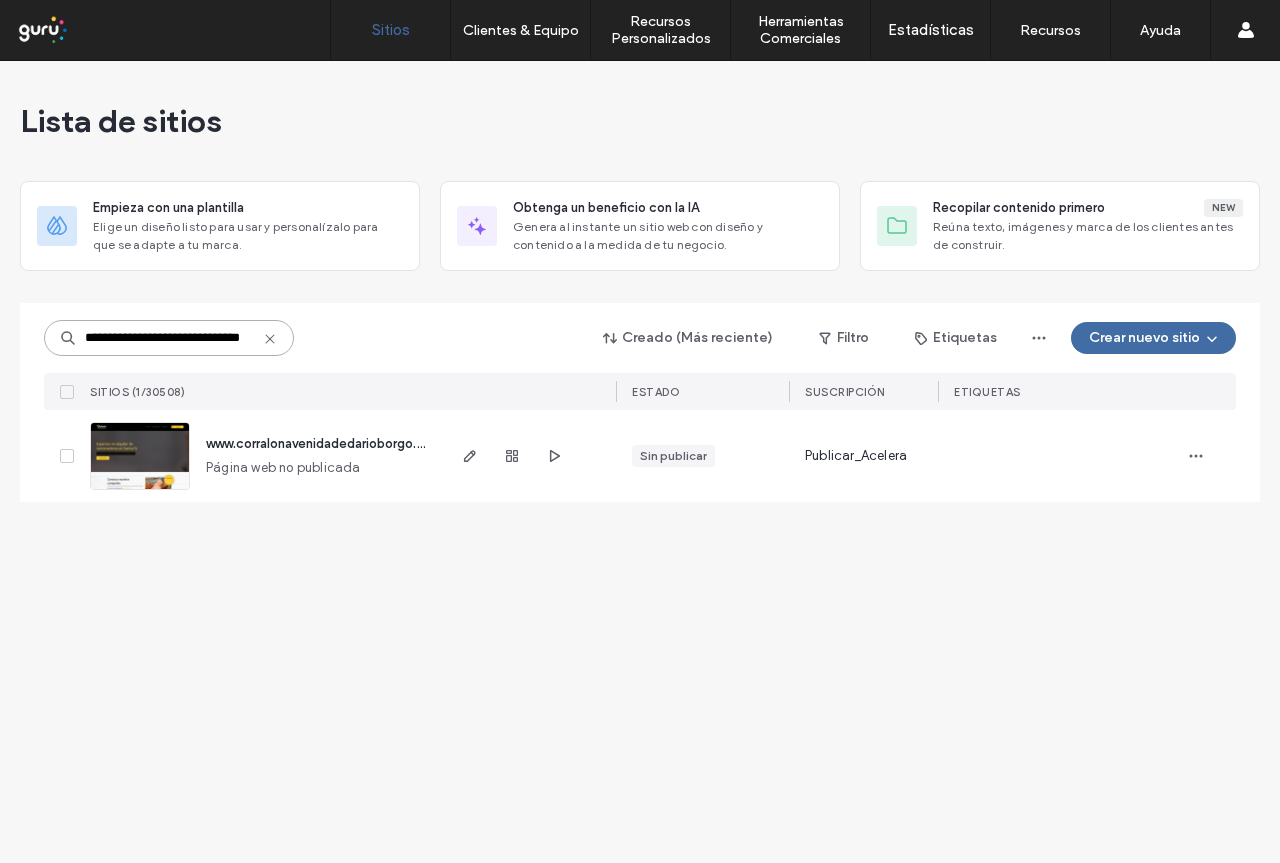 type on "**********" 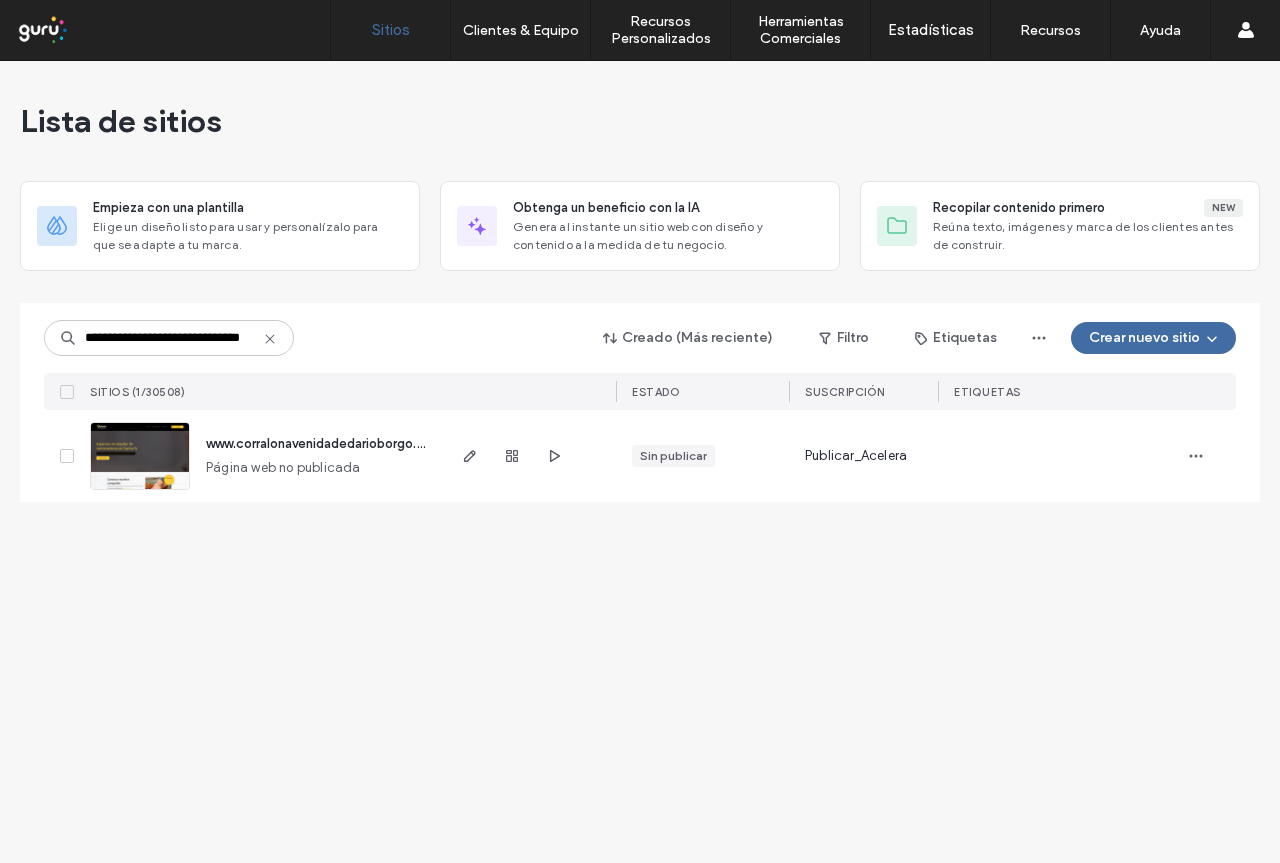 click 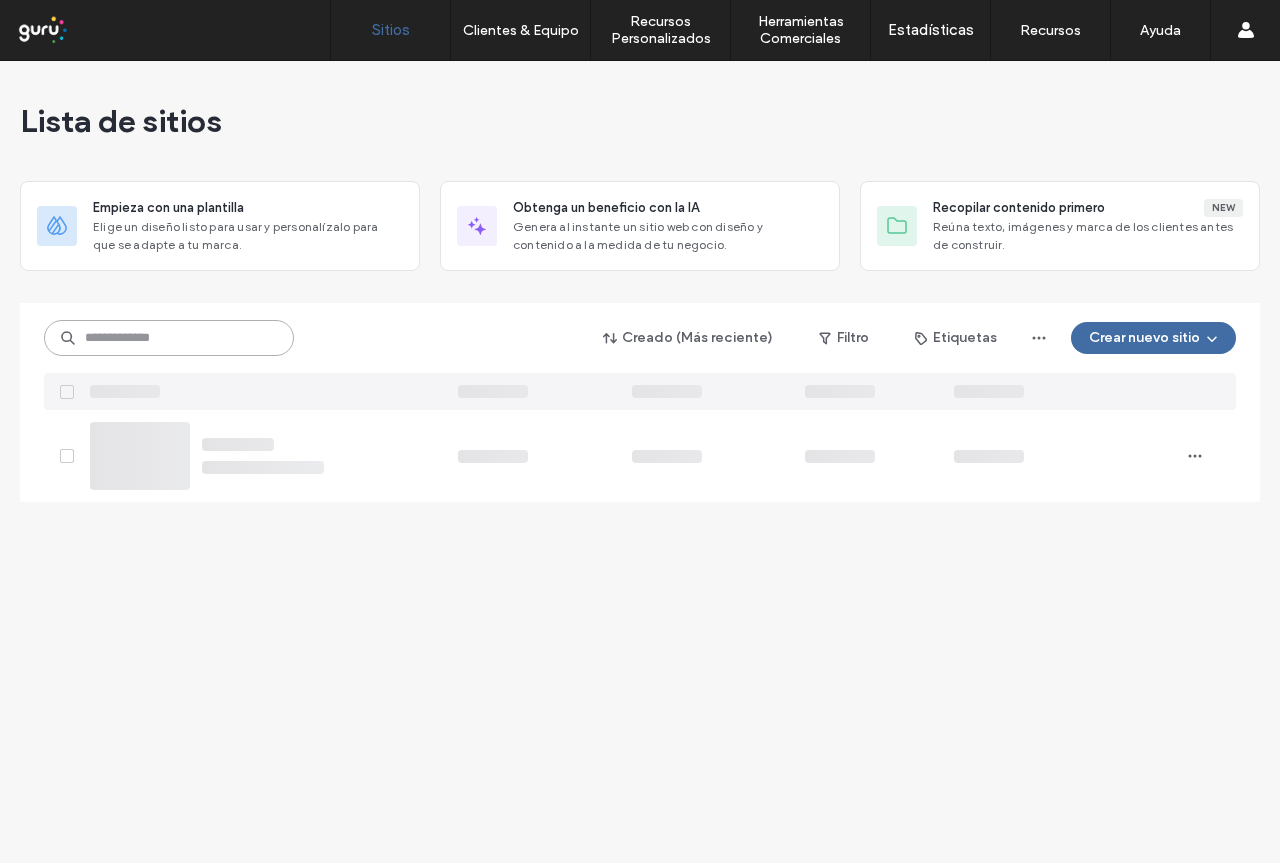scroll, scrollTop: 0, scrollLeft: 0, axis: both 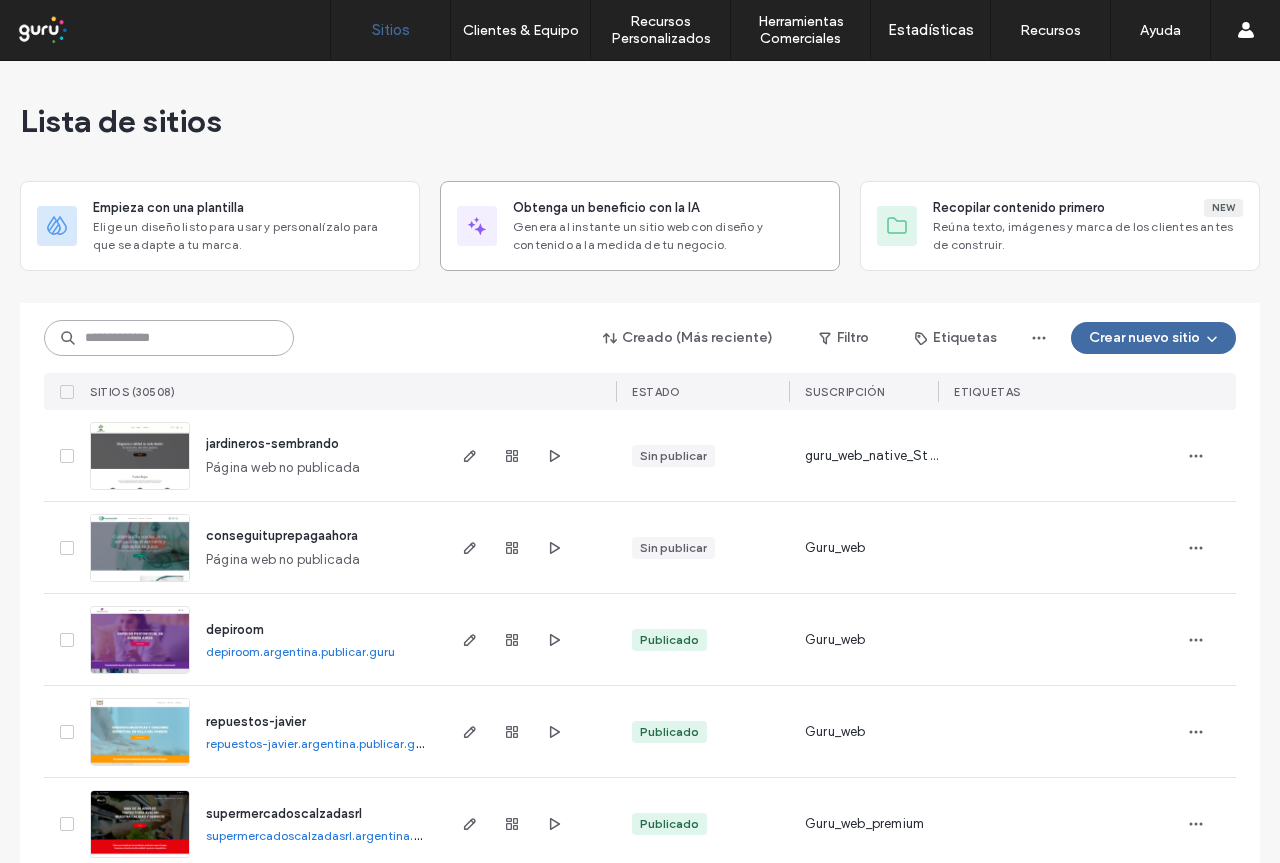 paste on "**********" 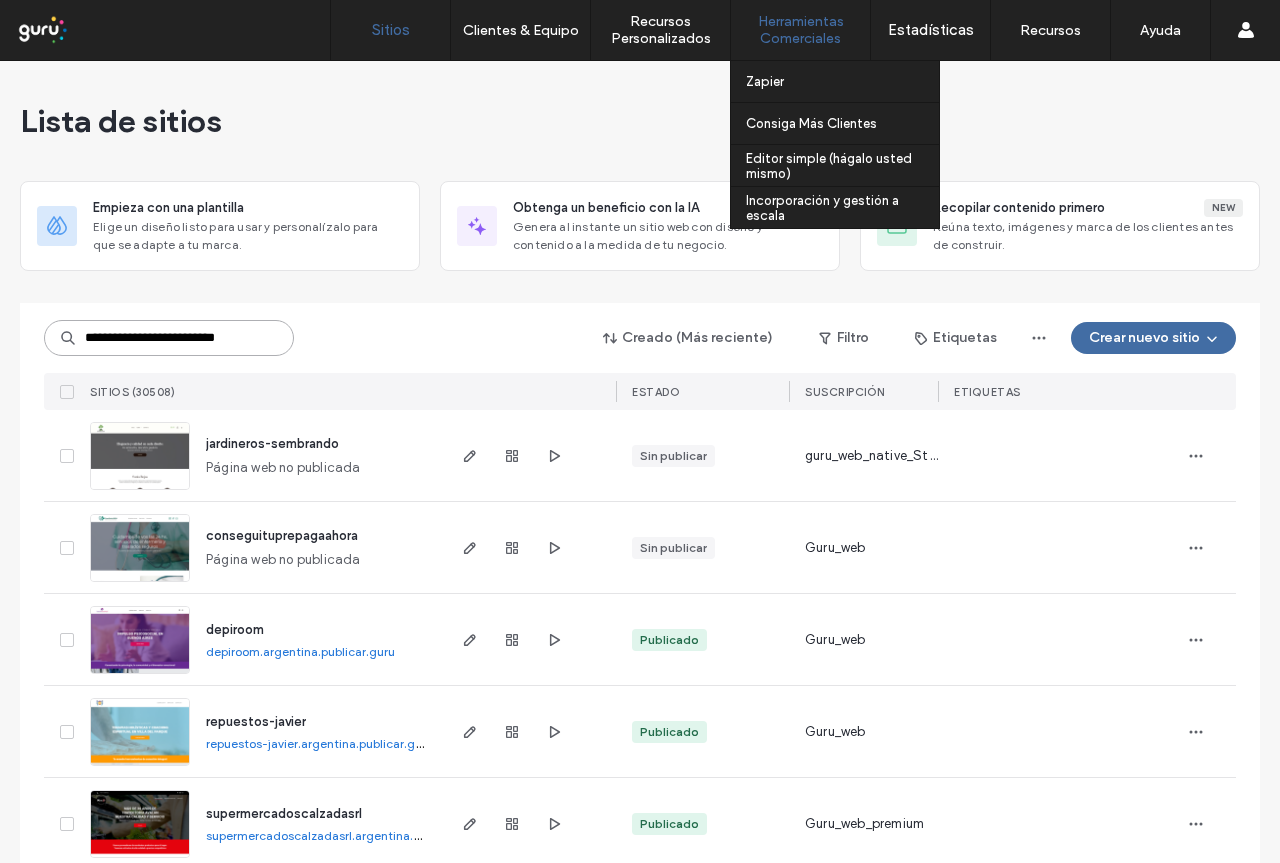 scroll, scrollTop: 0, scrollLeft: 3, axis: horizontal 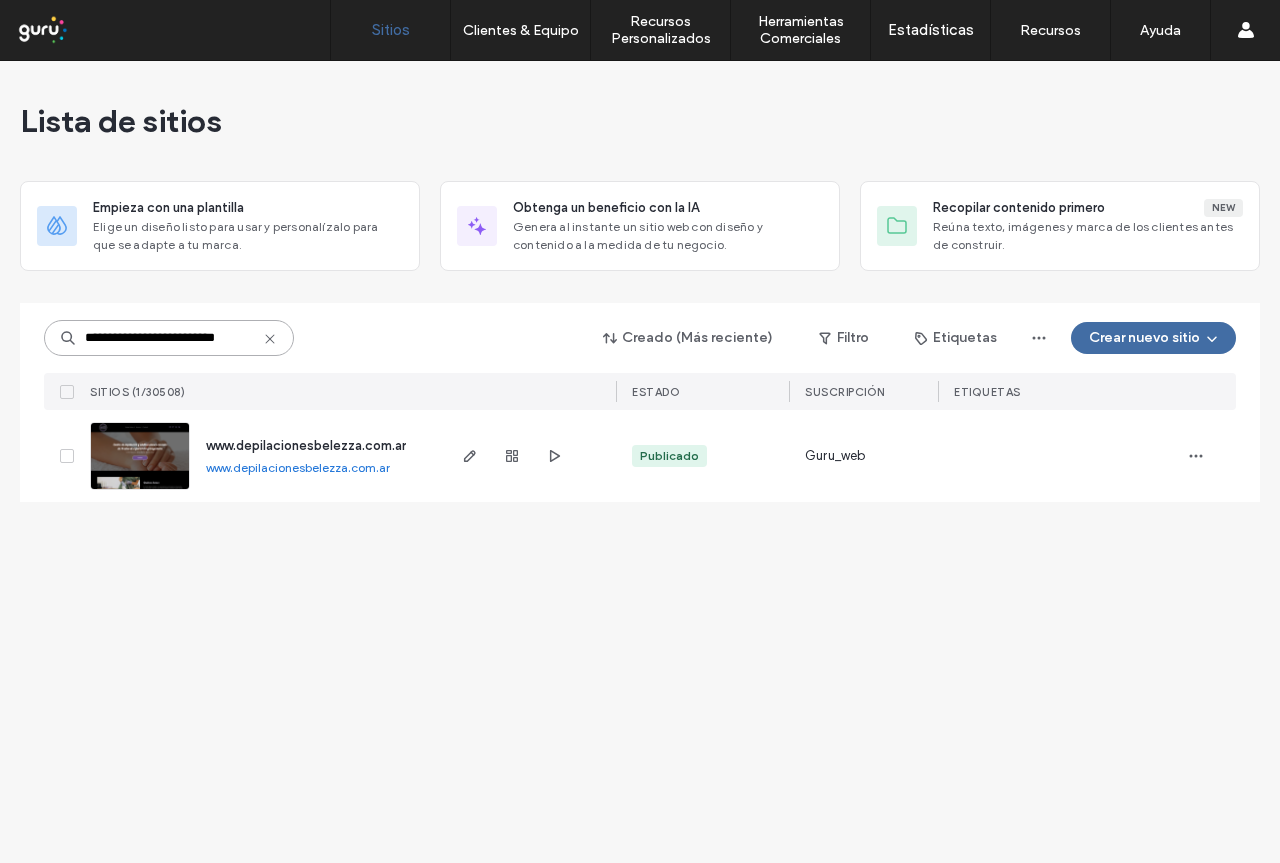 type on "**********" 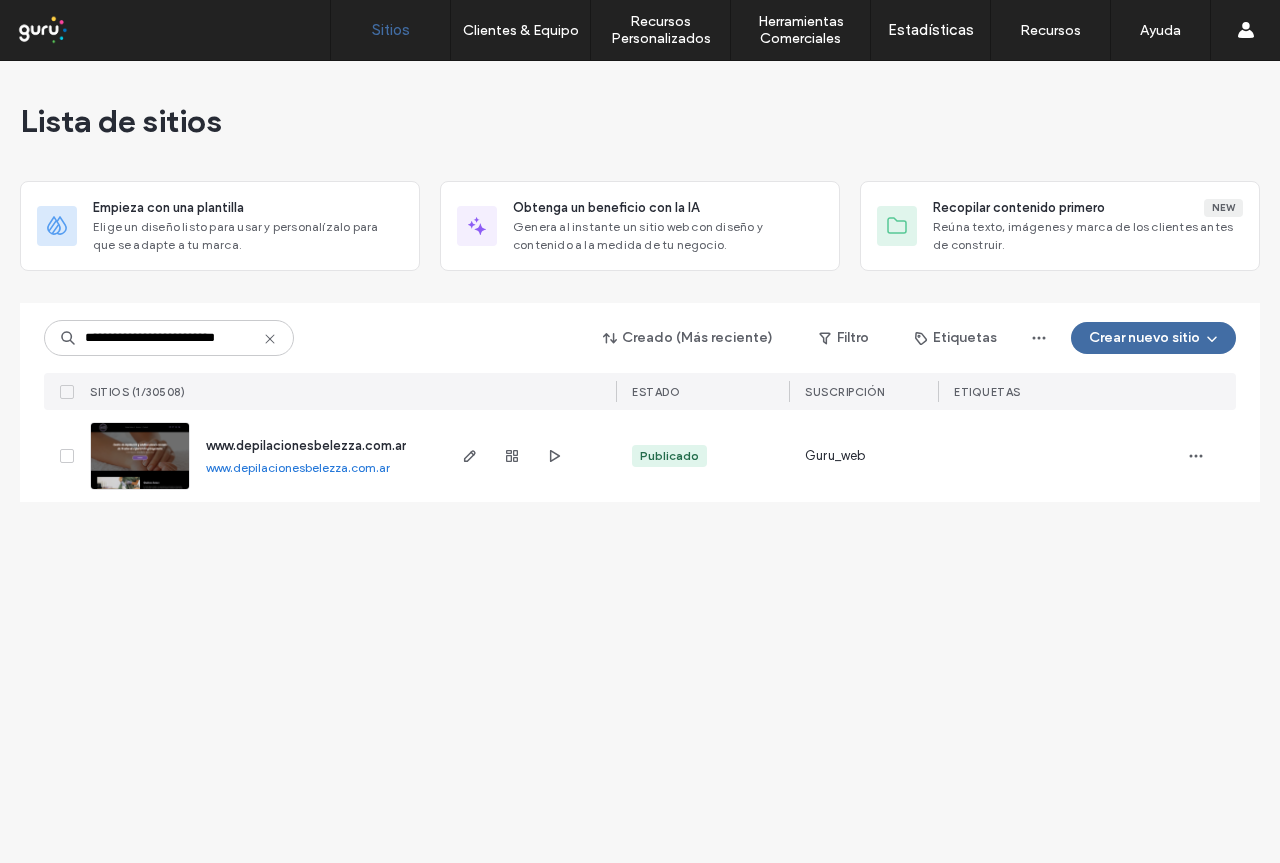 scroll, scrollTop: 0, scrollLeft: 0, axis: both 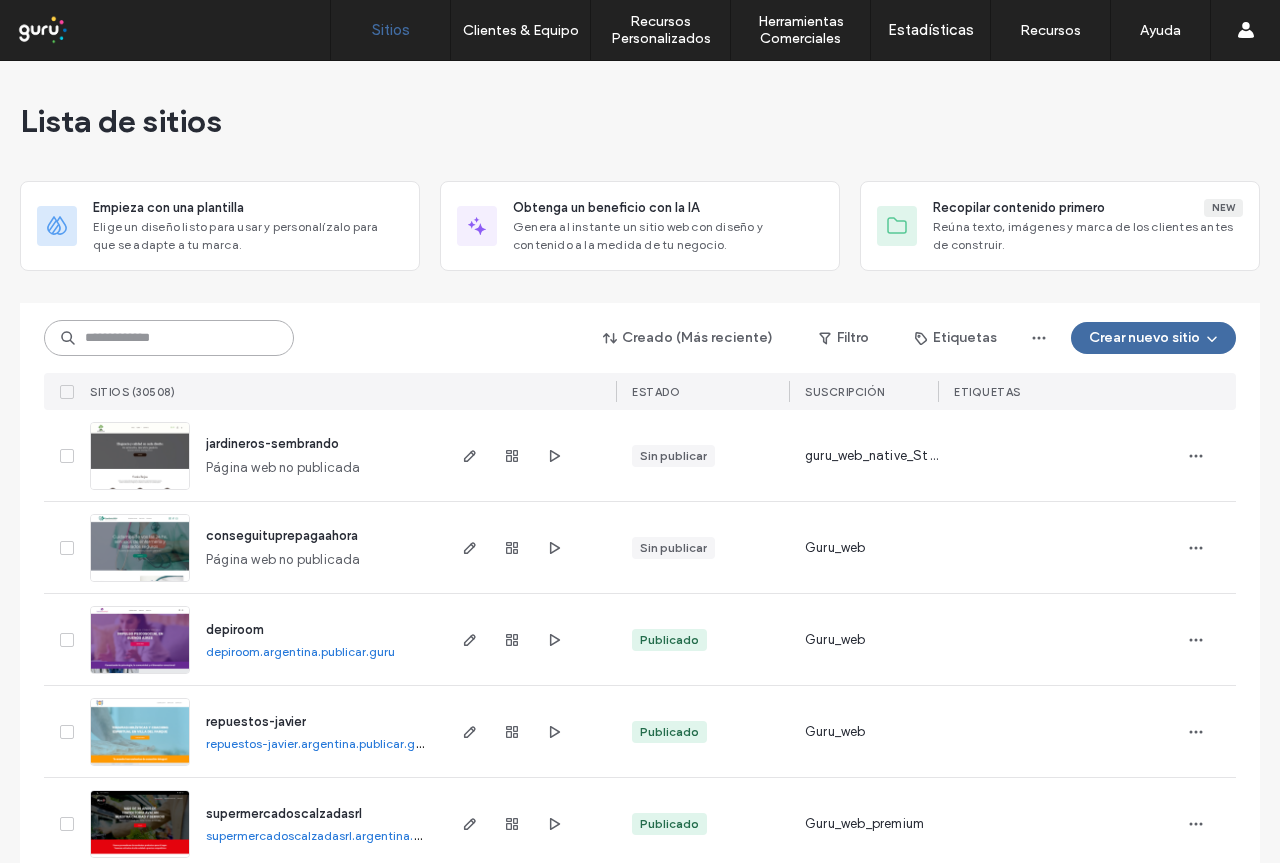 click at bounding box center [169, 338] 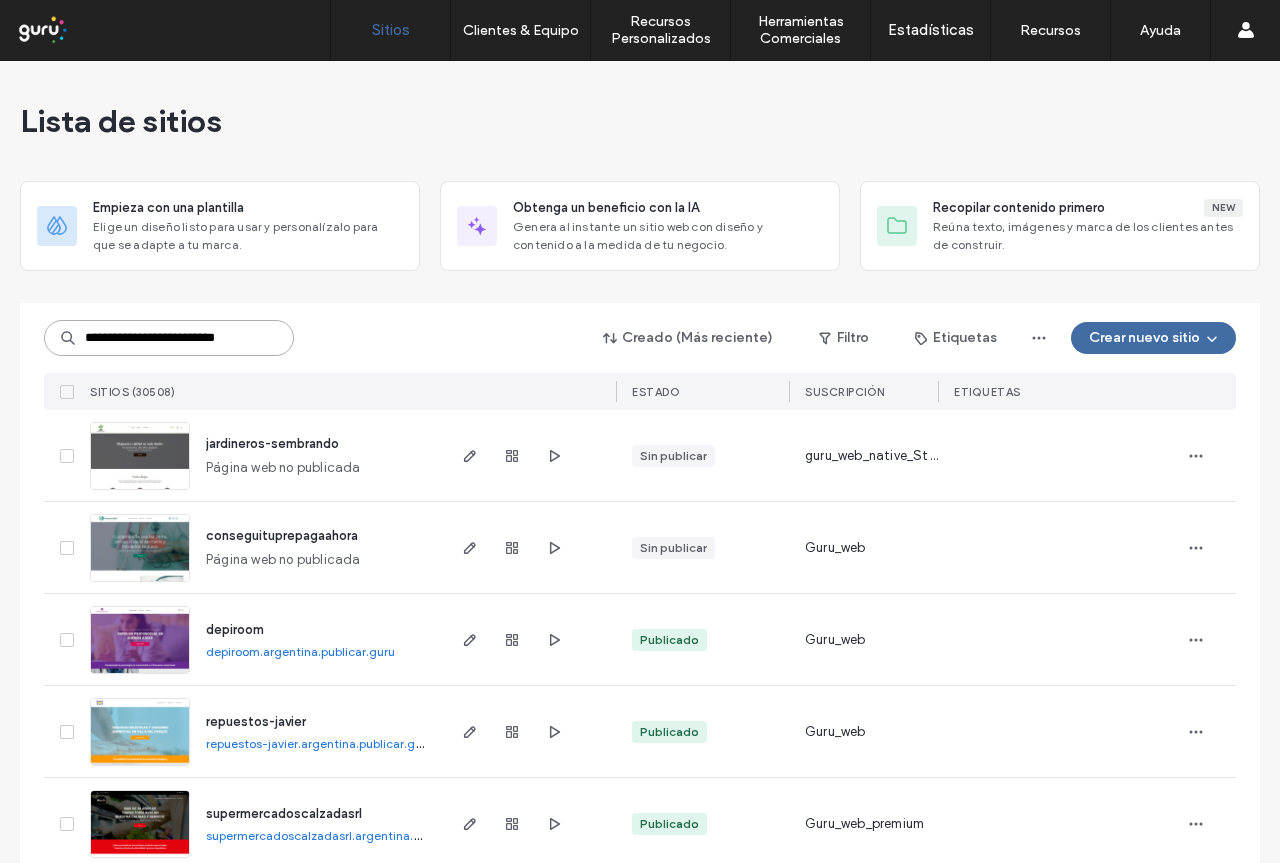 scroll, scrollTop: 0, scrollLeft: 3, axis: horizontal 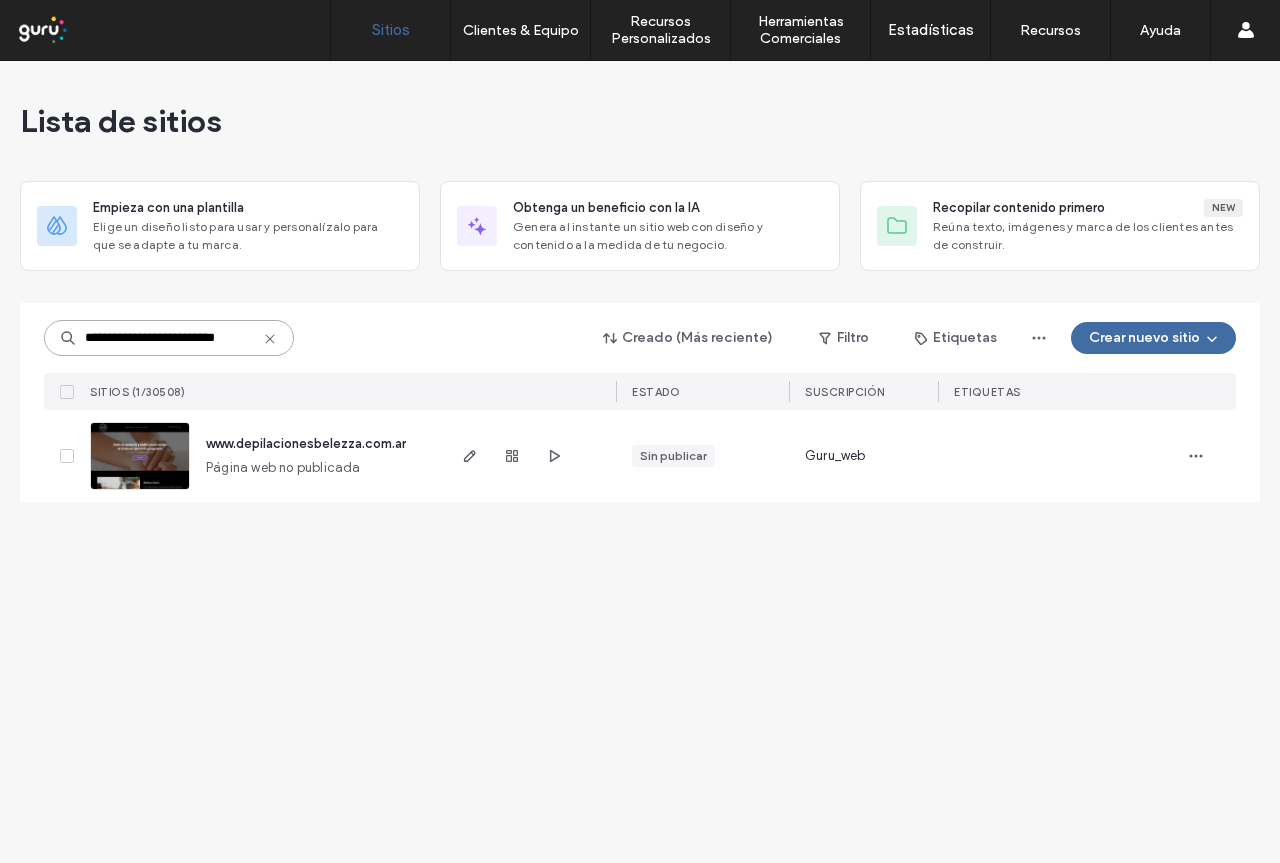 type on "**********" 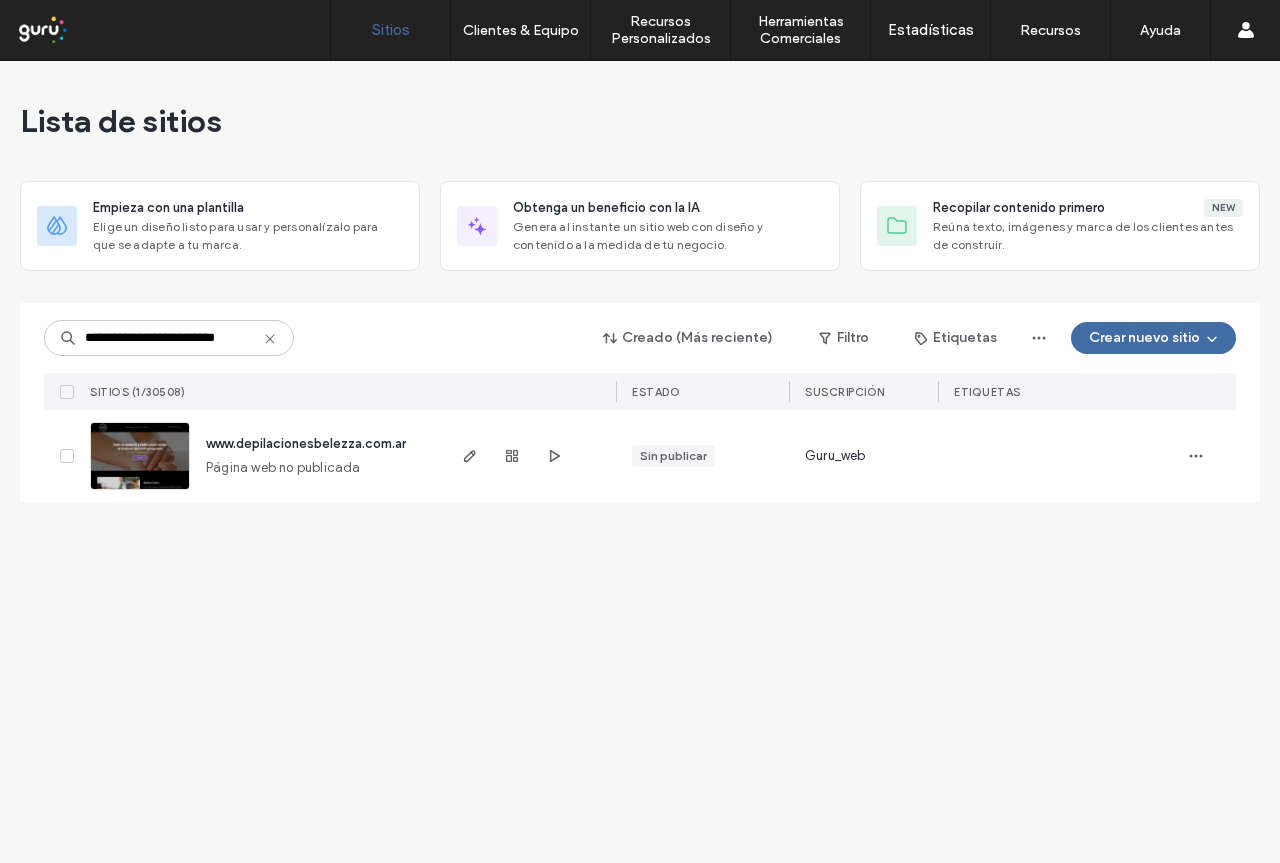 click 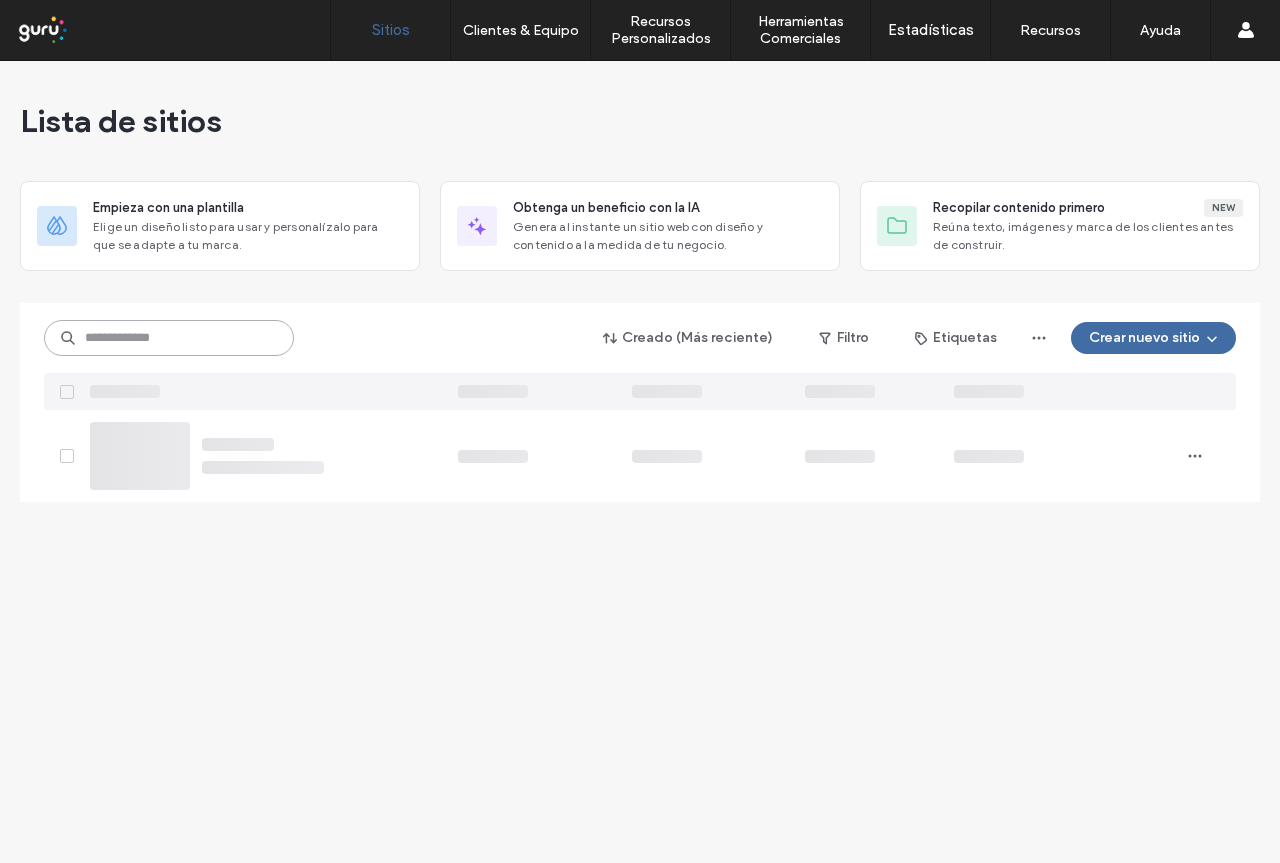 scroll, scrollTop: 0, scrollLeft: 0, axis: both 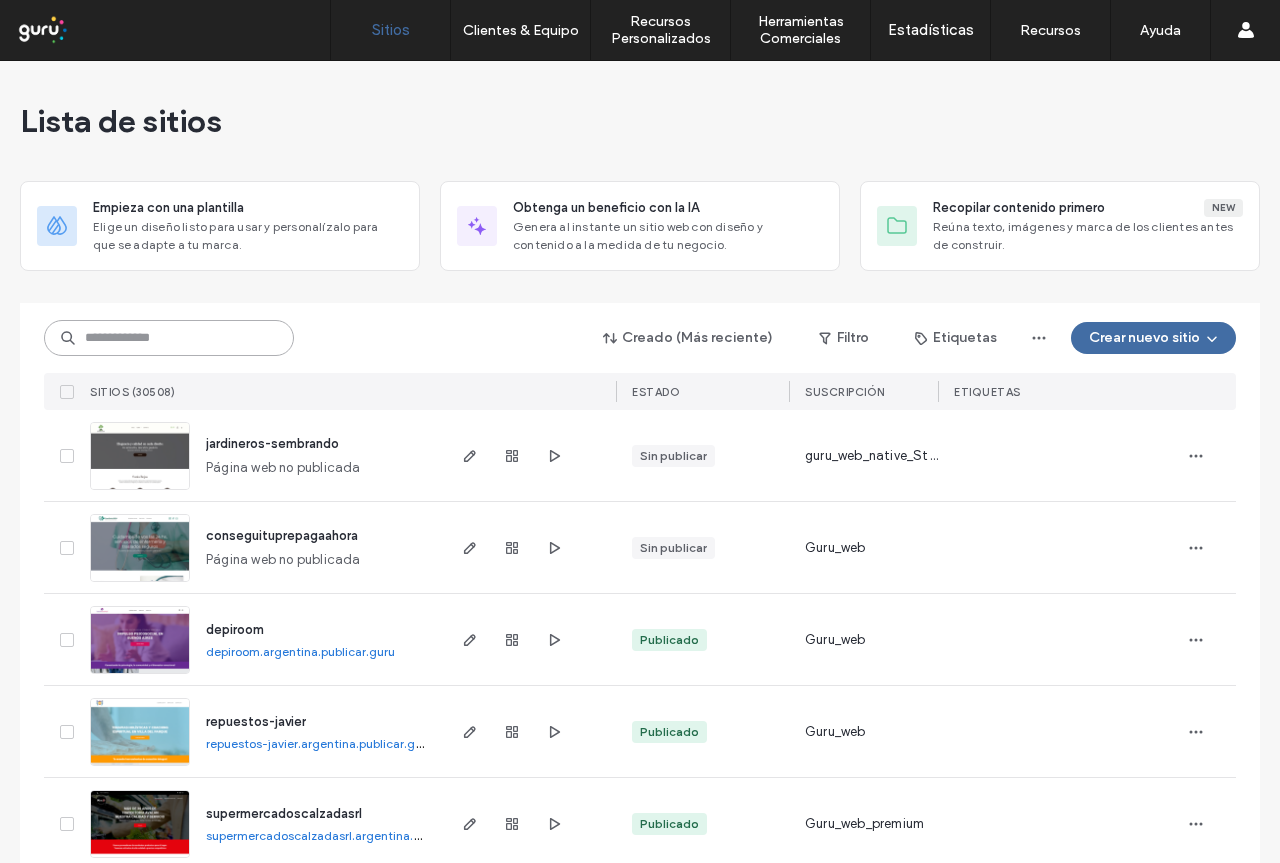 click at bounding box center (169, 338) 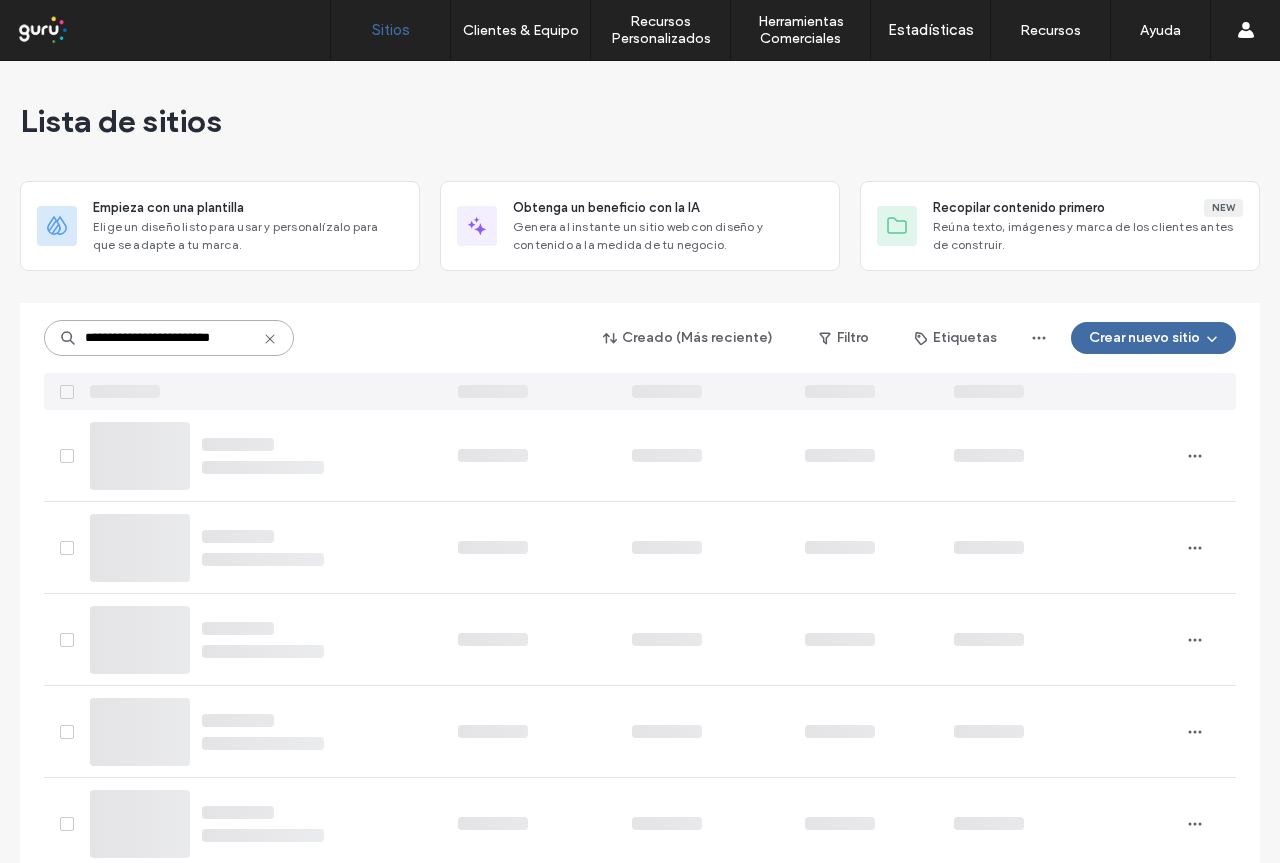 type on "**********" 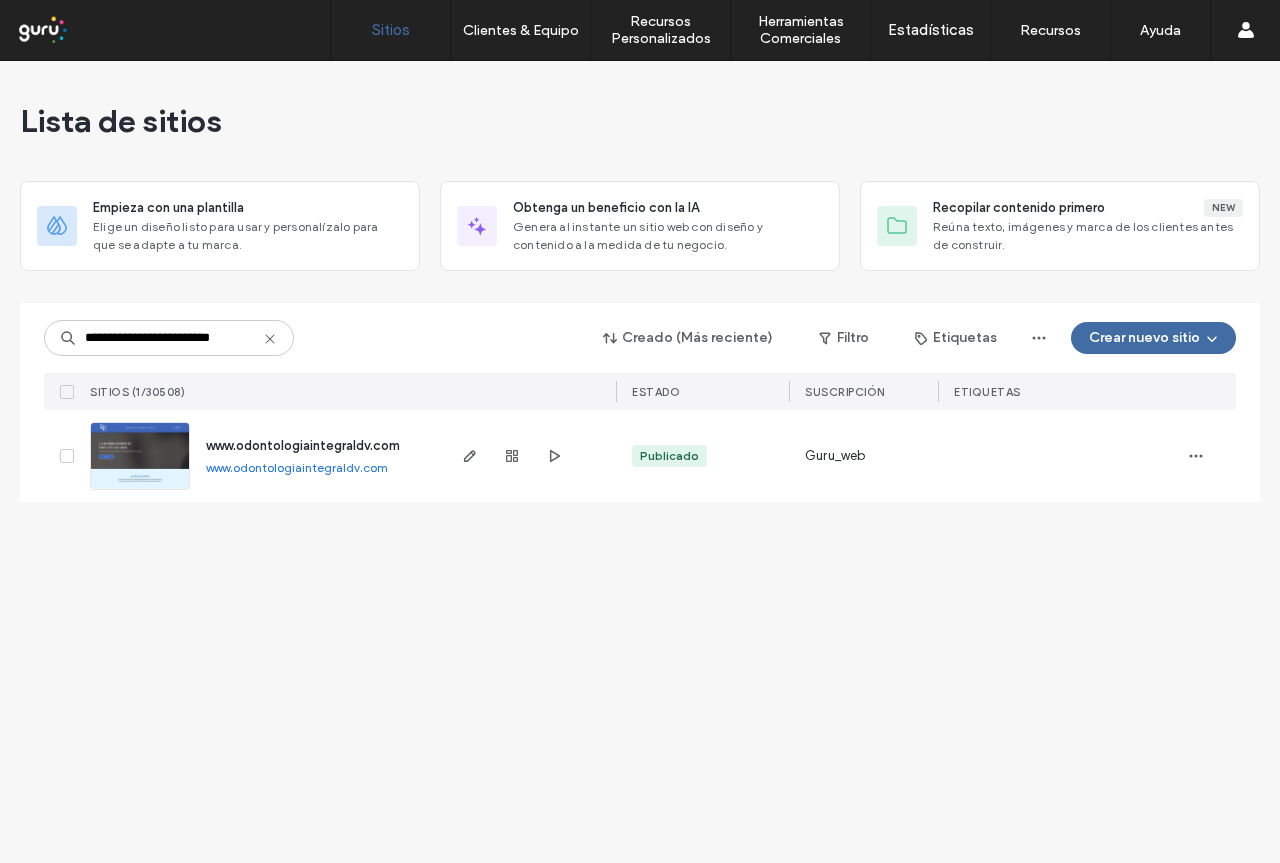 click on "www.odontologiaintegraldv.com" at bounding box center (303, 445) 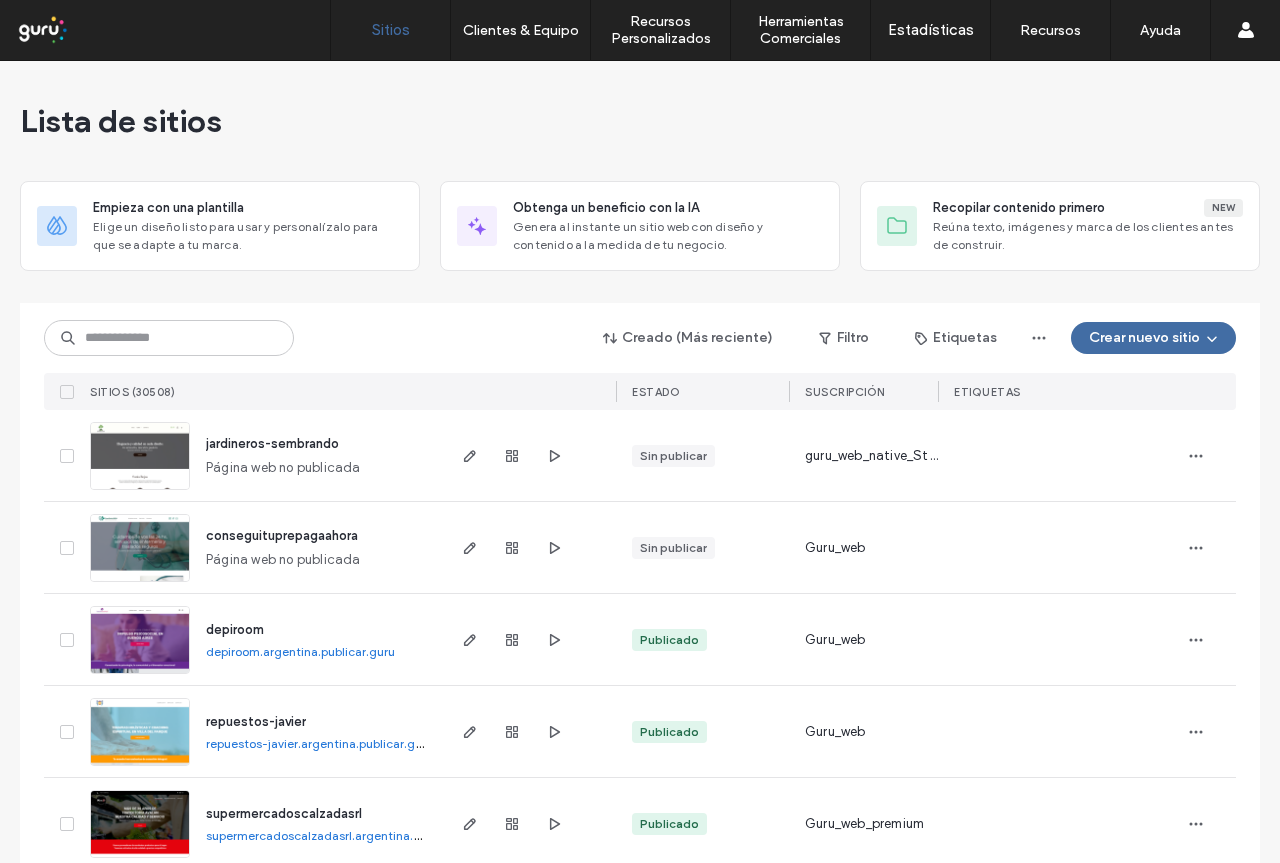 scroll, scrollTop: 0, scrollLeft: 0, axis: both 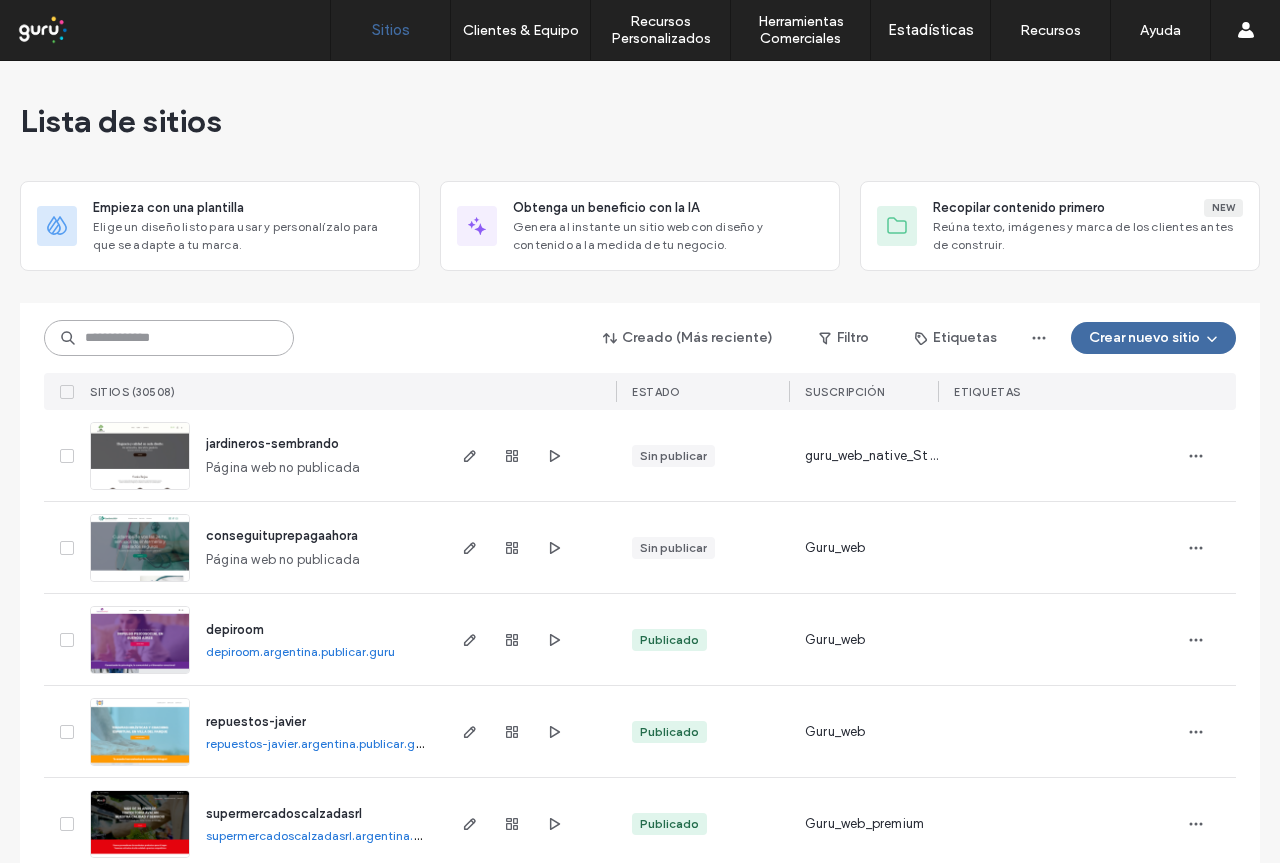 click at bounding box center [169, 338] 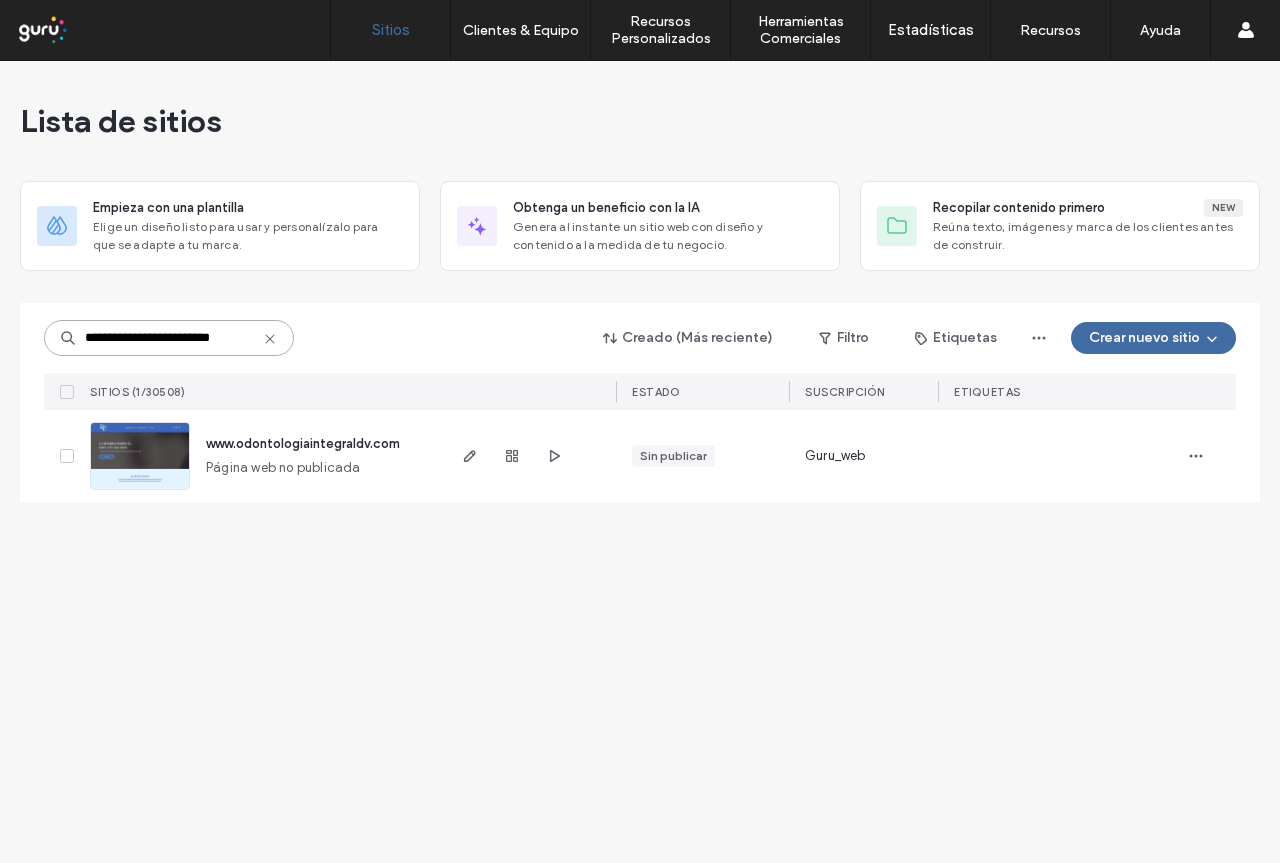 type on "**********" 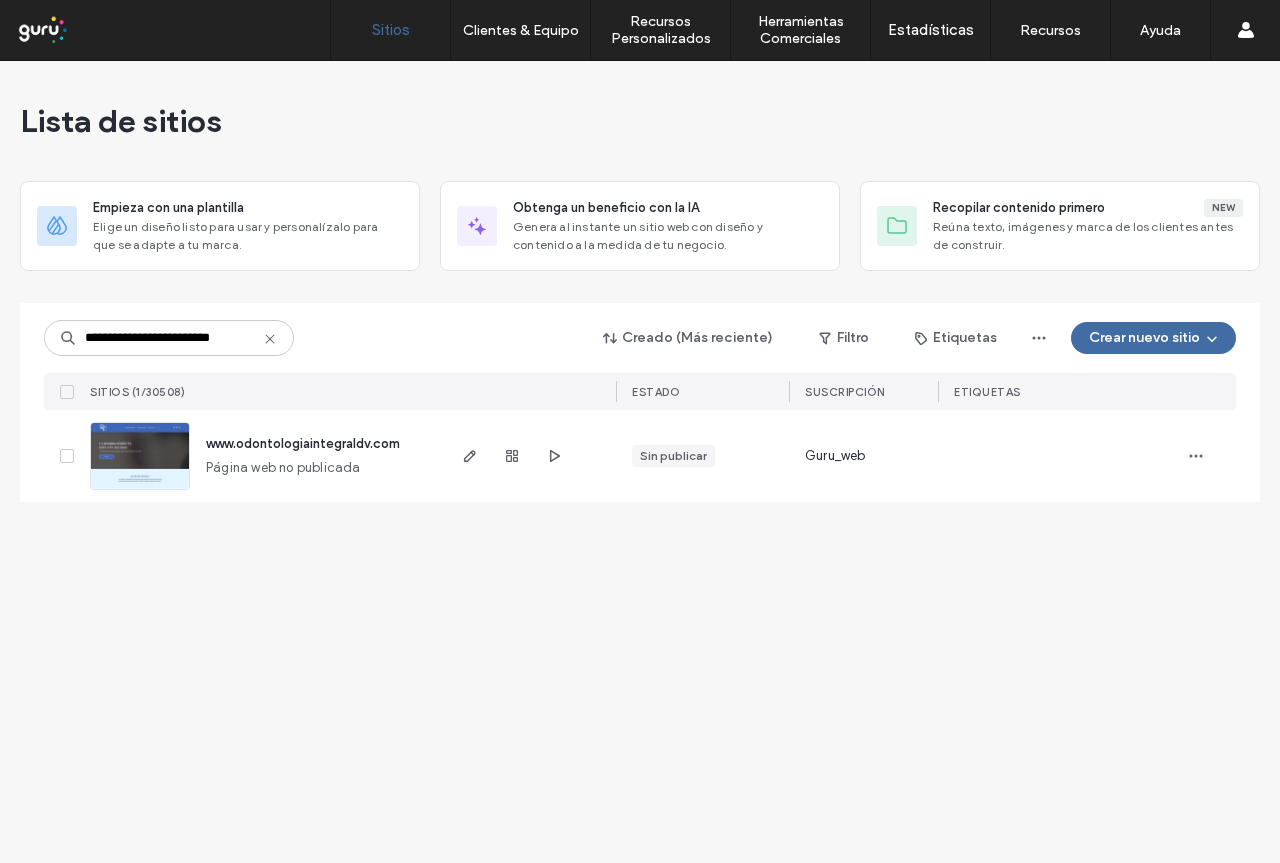 click 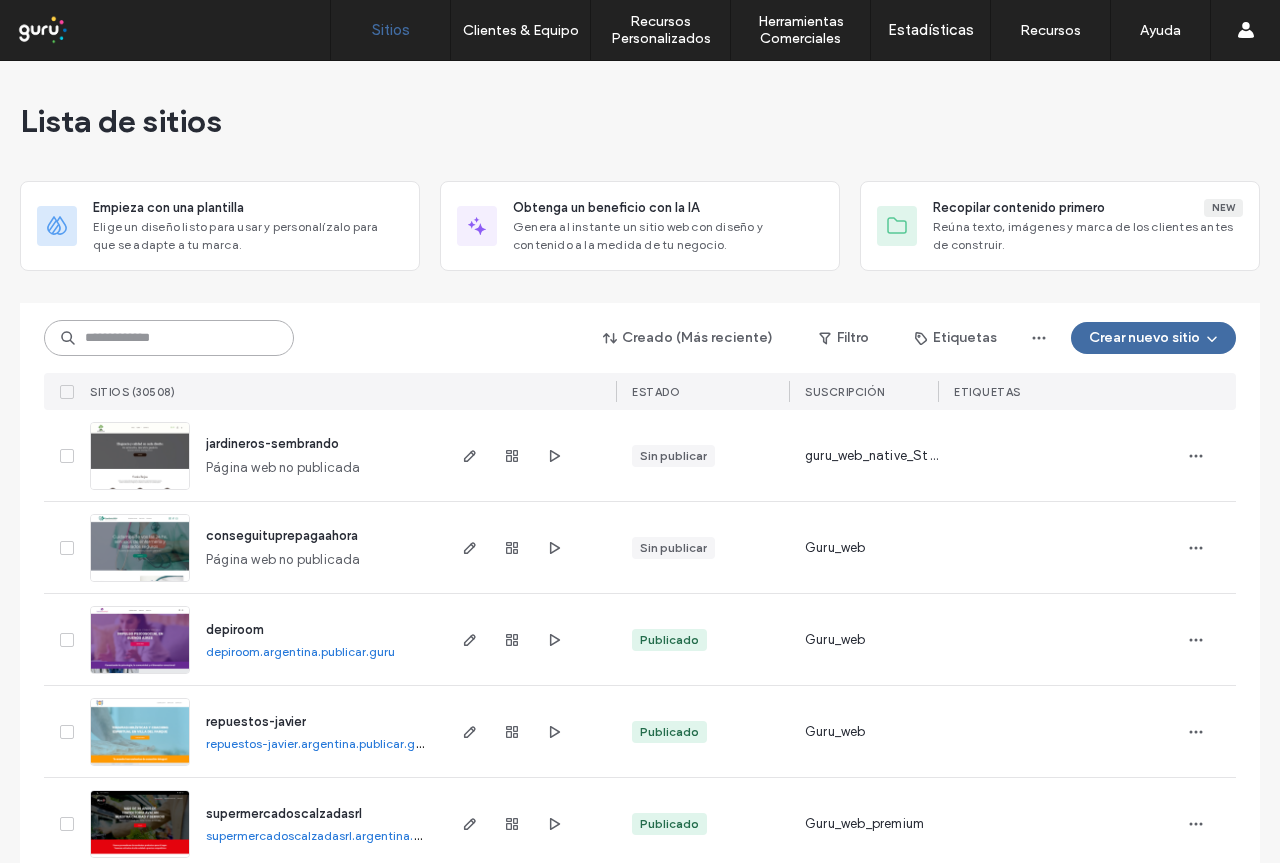 click at bounding box center (169, 338) 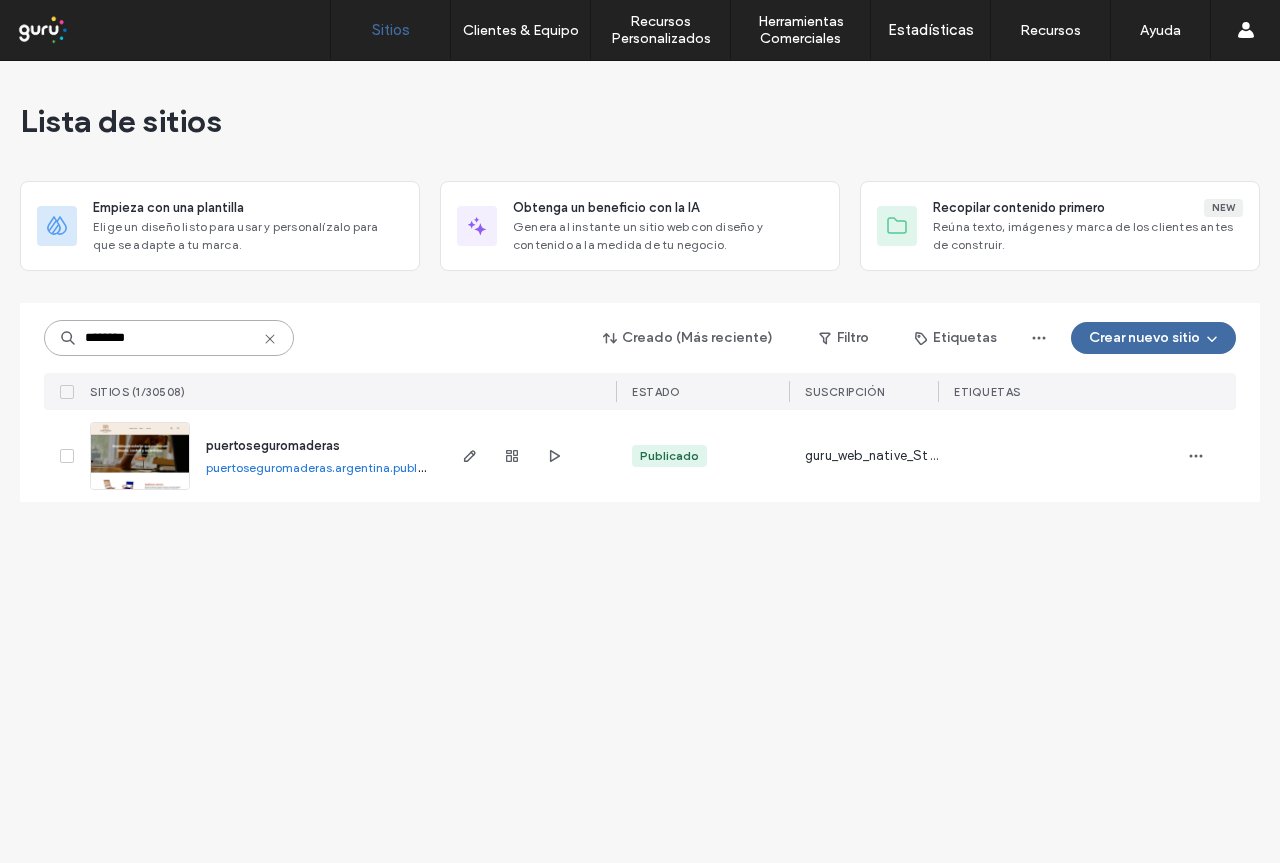 type on "********" 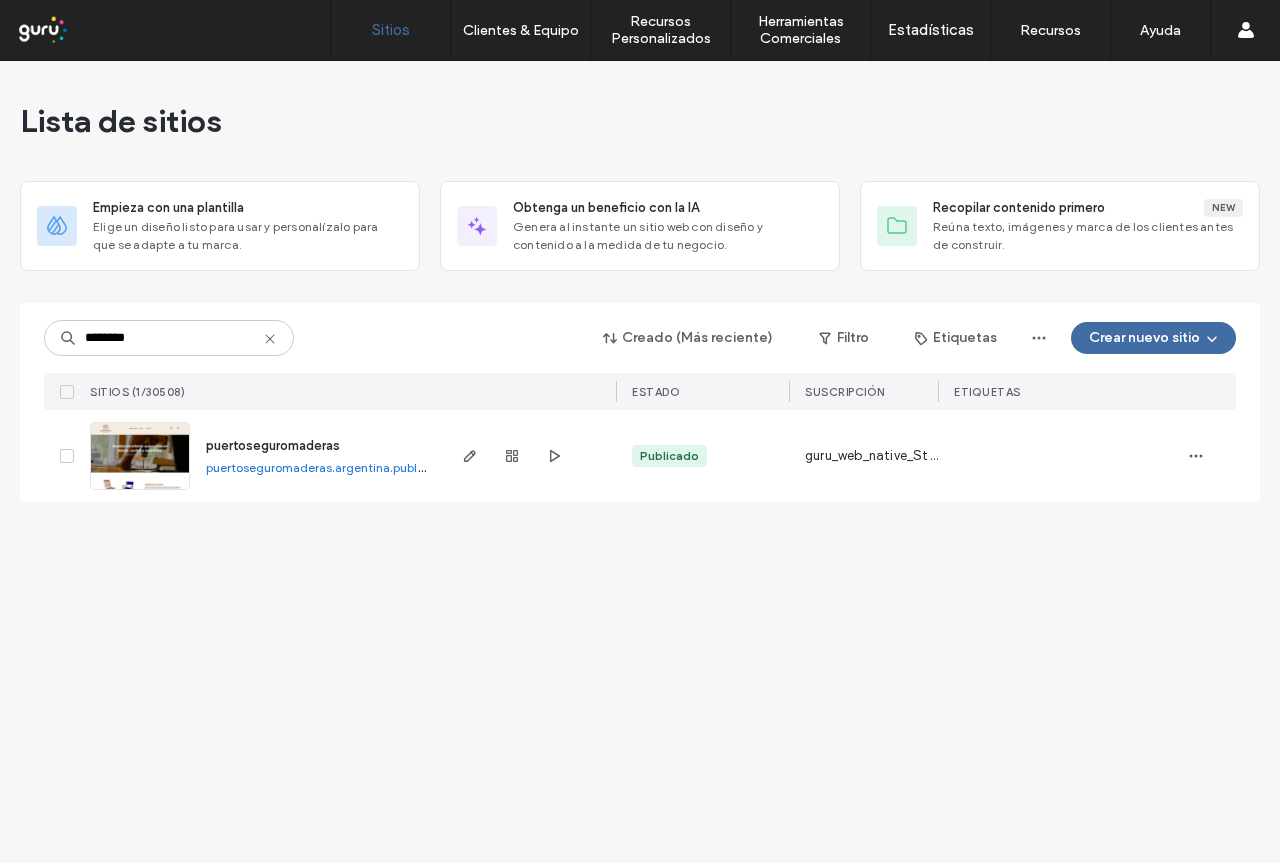 click on "puertoseguromaderas" at bounding box center [273, 445] 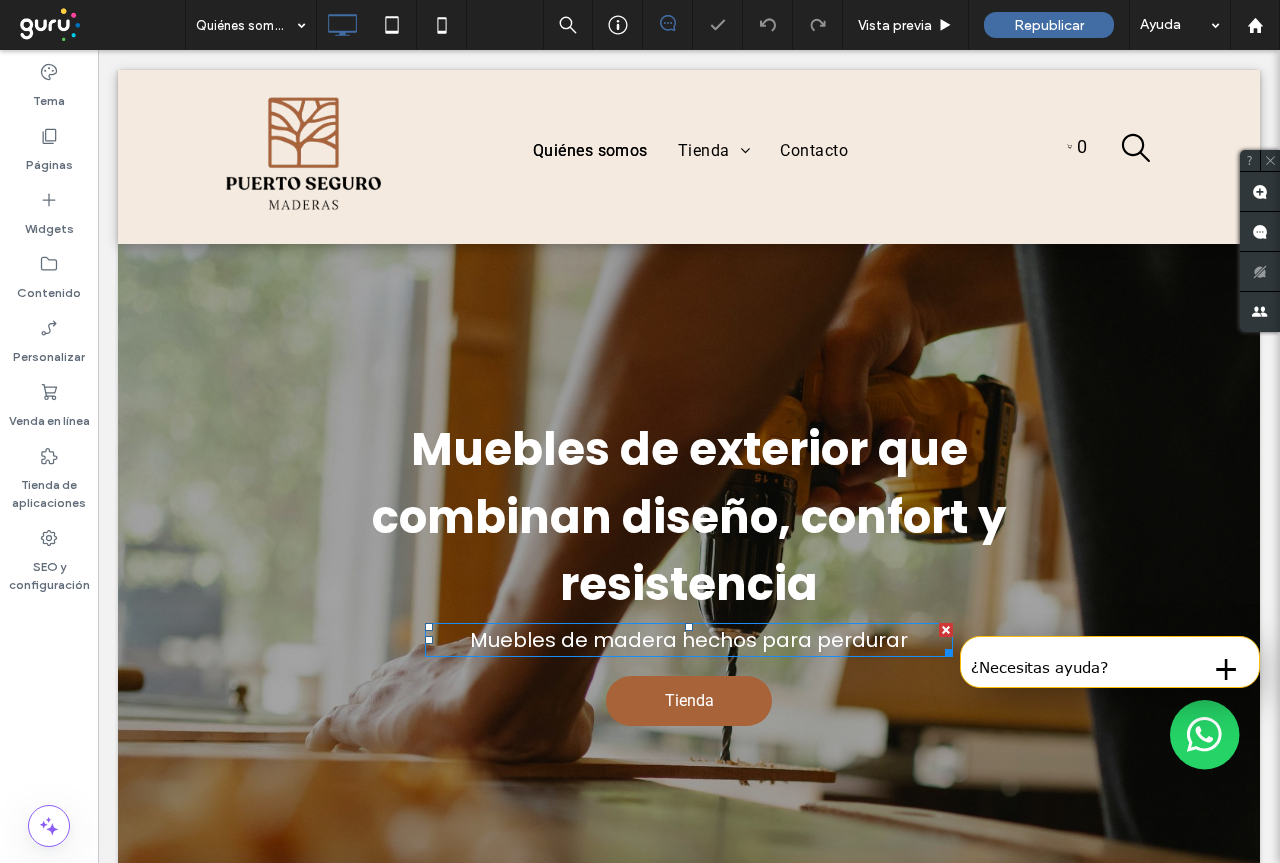 scroll, scrollTop: 0, scrollLeft: 0, axis: both 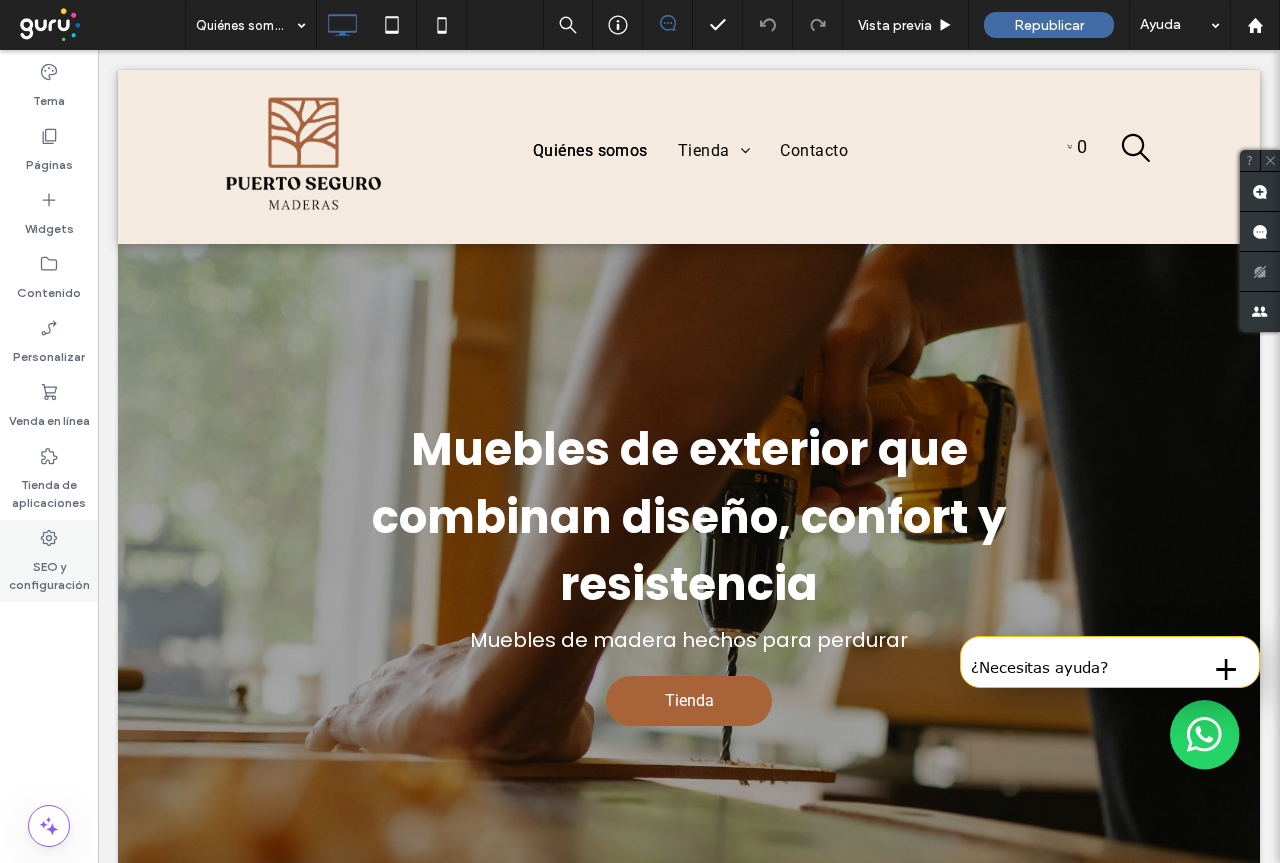 click on "SEO y configuración" at bounding box center [49, 571] 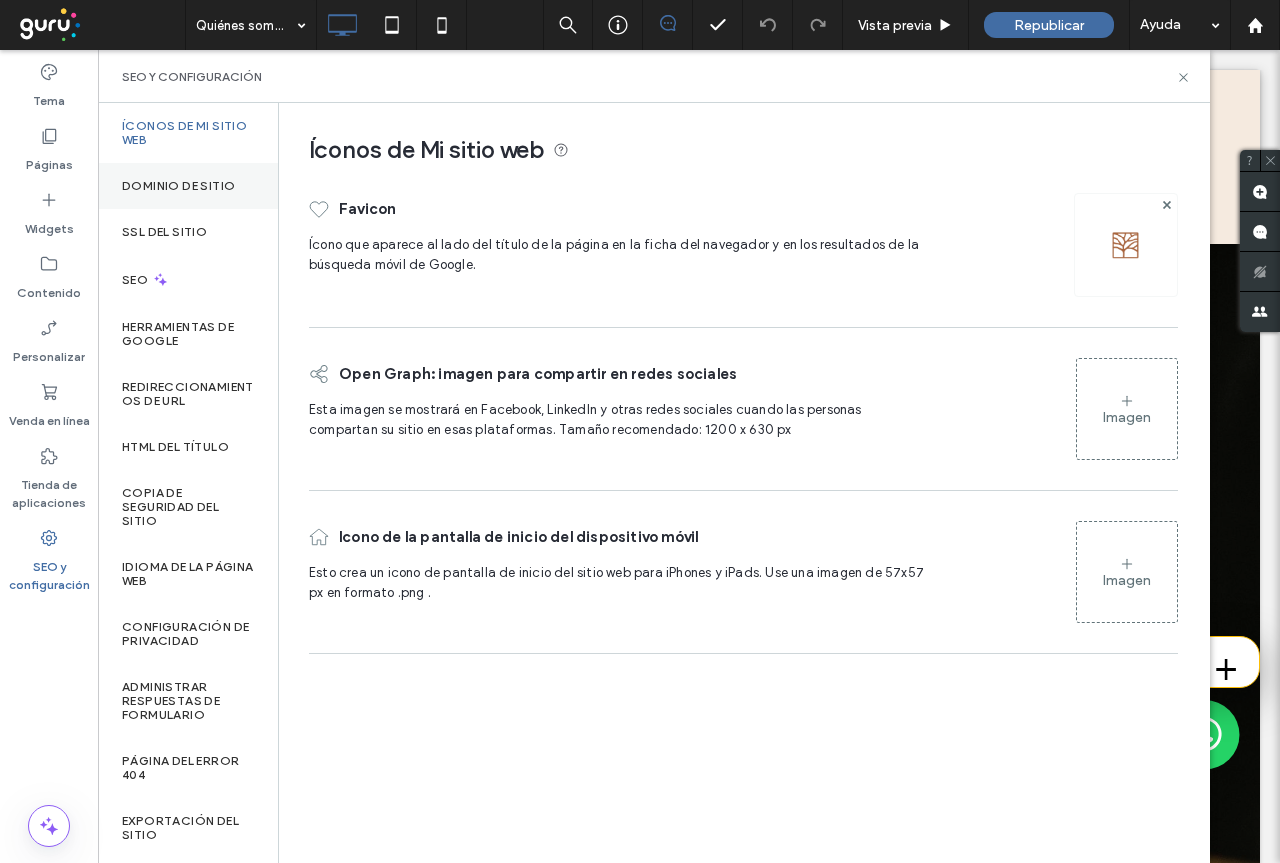 click on "Dominio de sitio" at bounding box center [178, 186] 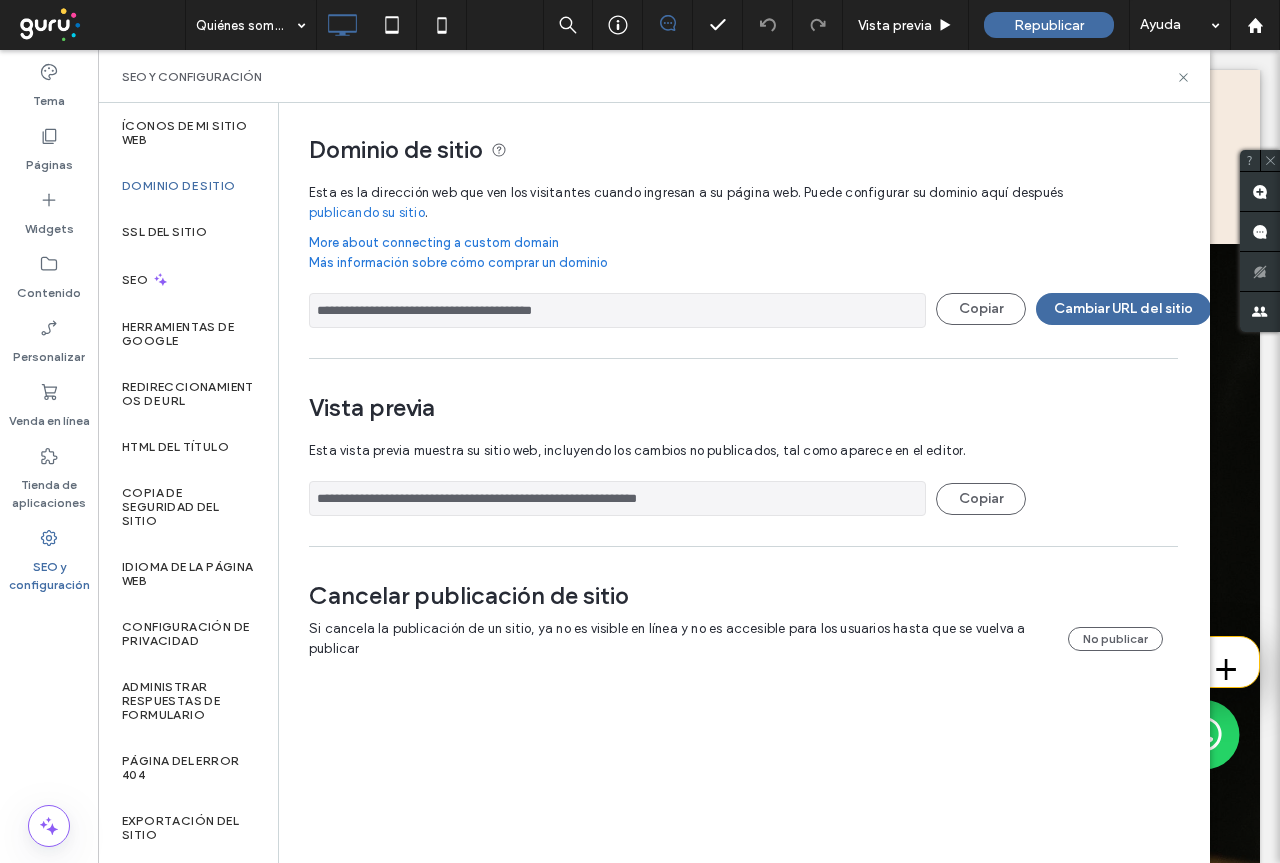 drag, startPoint x: 739, startPoint y: 504, endPoint x: 305, endPoint y: 504, distance: 434 